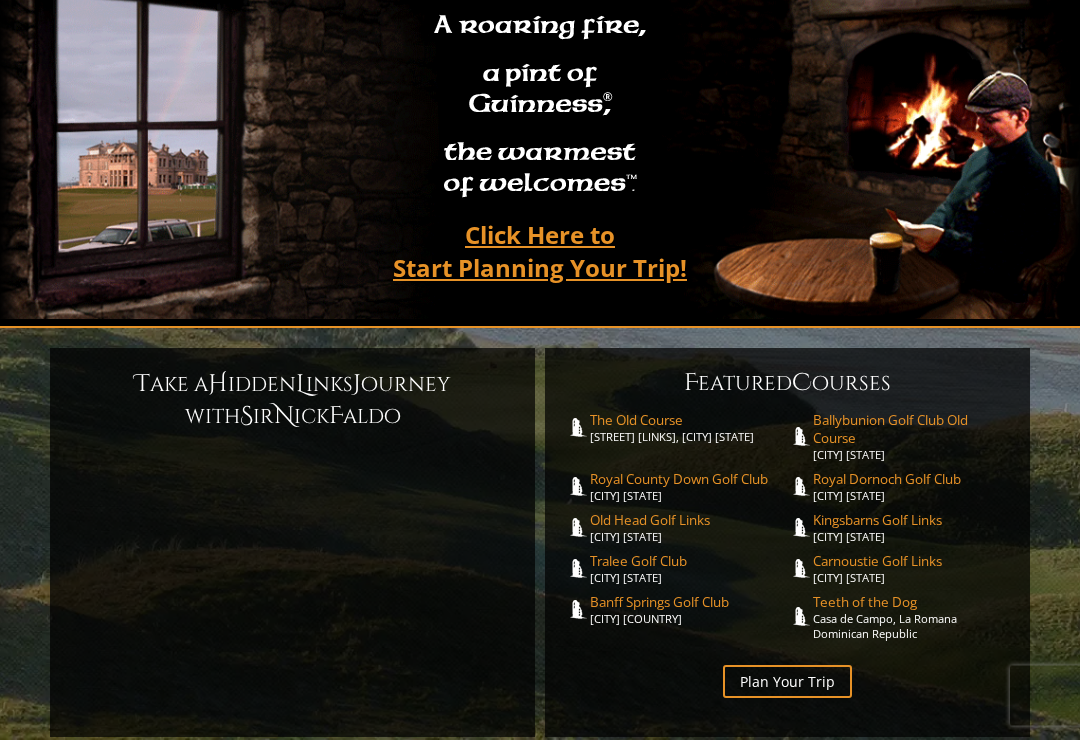 scroll, scrollTop: 160, scrollLeft: 0, axis: vertical 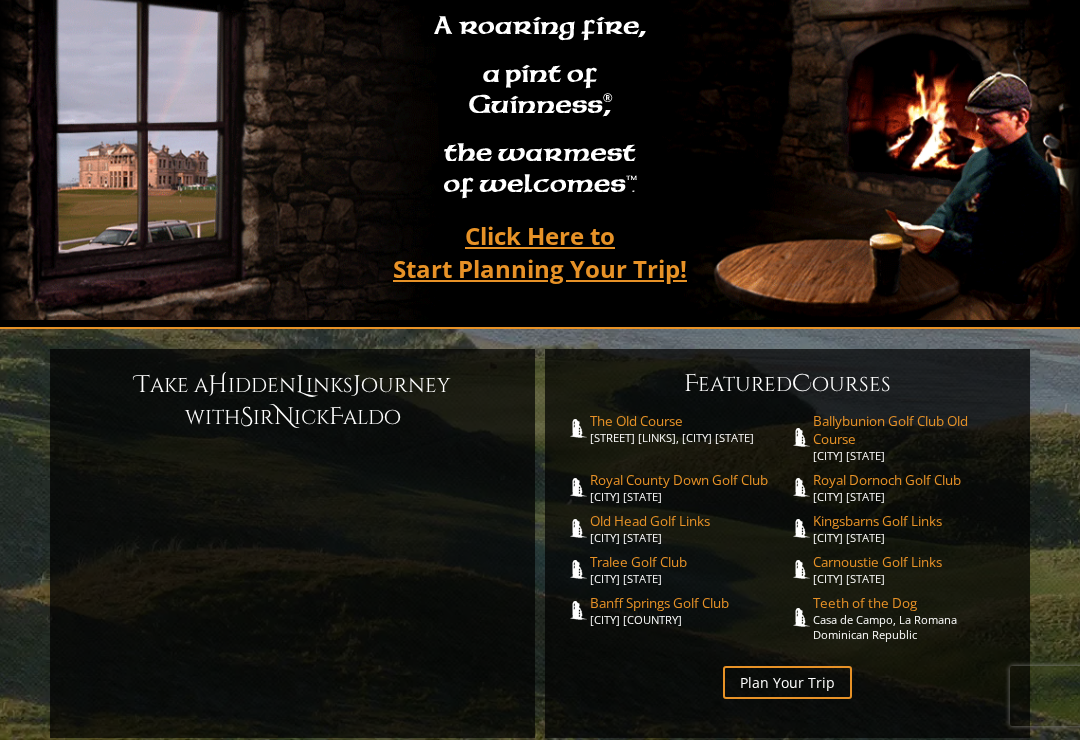 click on "Click Here to Start Planning Your Trip!" at bounding box center [540, 252] 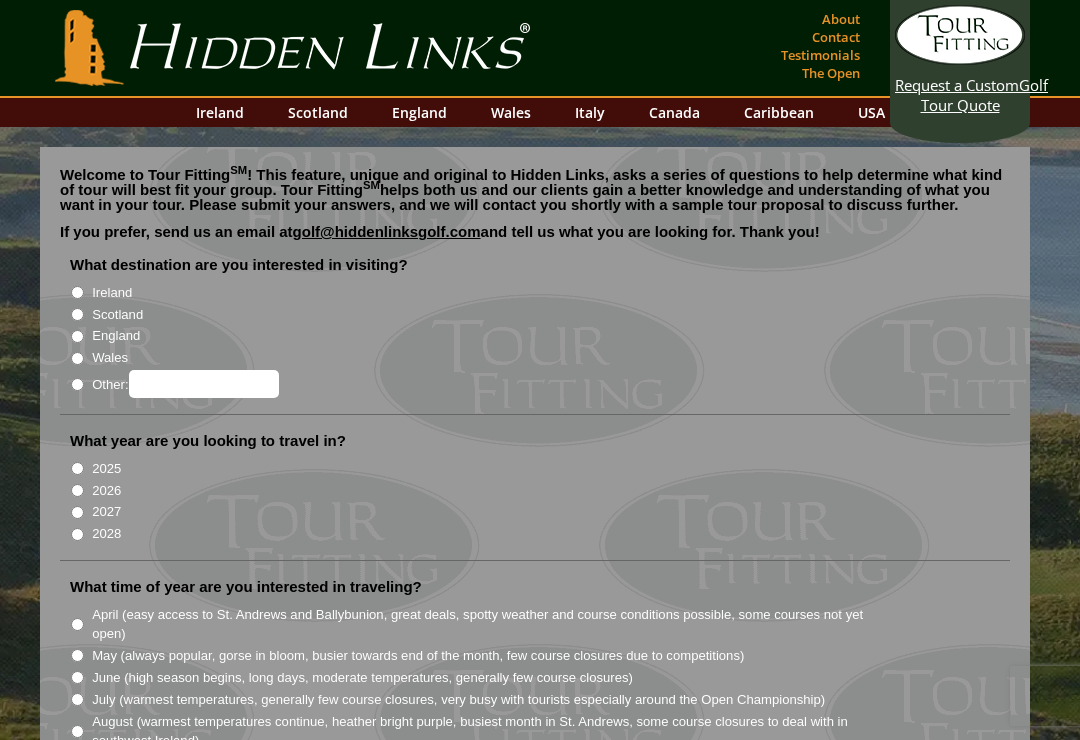 scroll, scrollTop: 50, scrollLeft: 0, axis: vertical 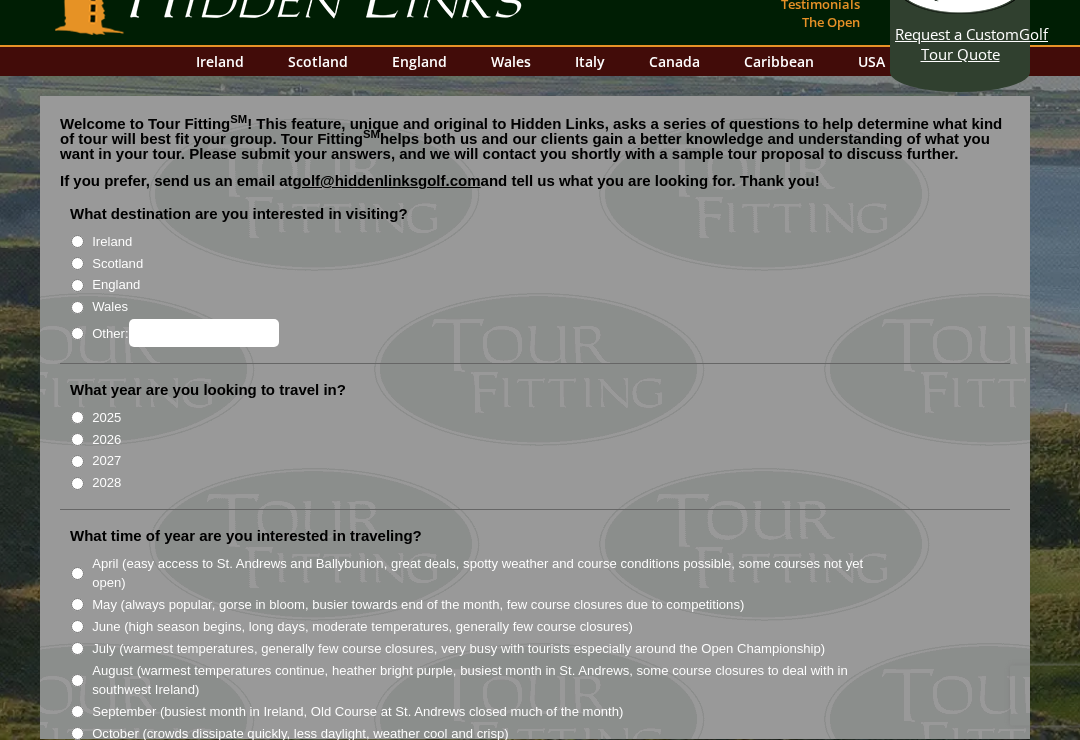 click on "Ireland" at bounding box center (112, 243) 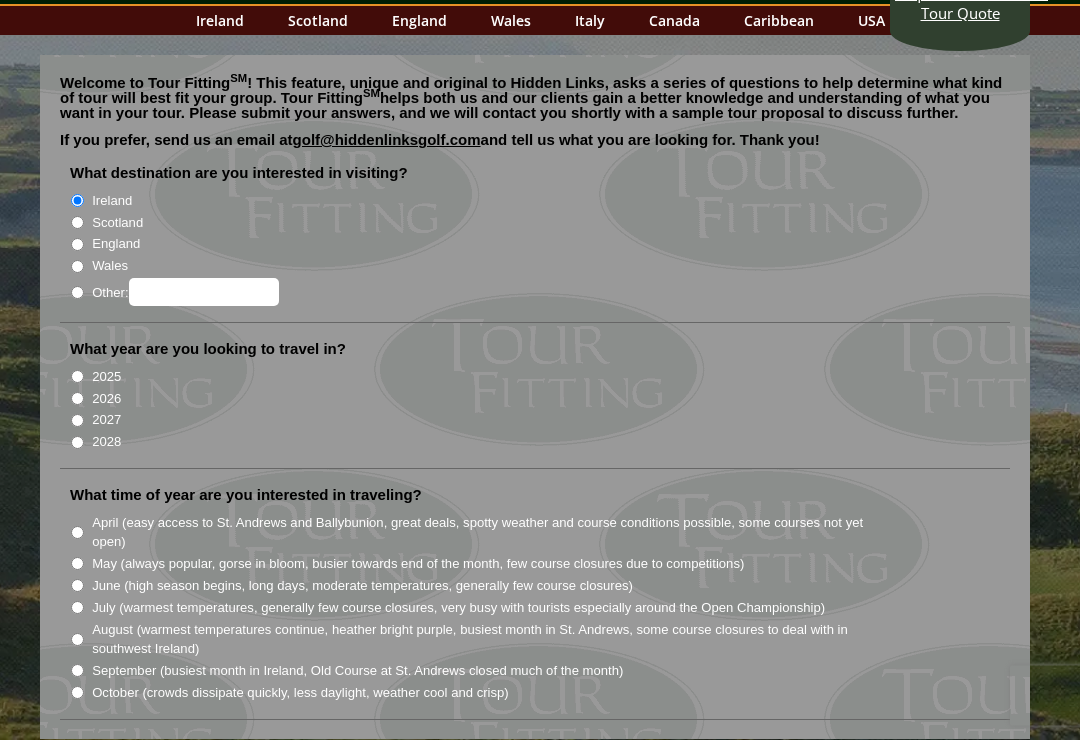 scroll, scrollTop: 92, scrollLeft: 0, axis: vertical 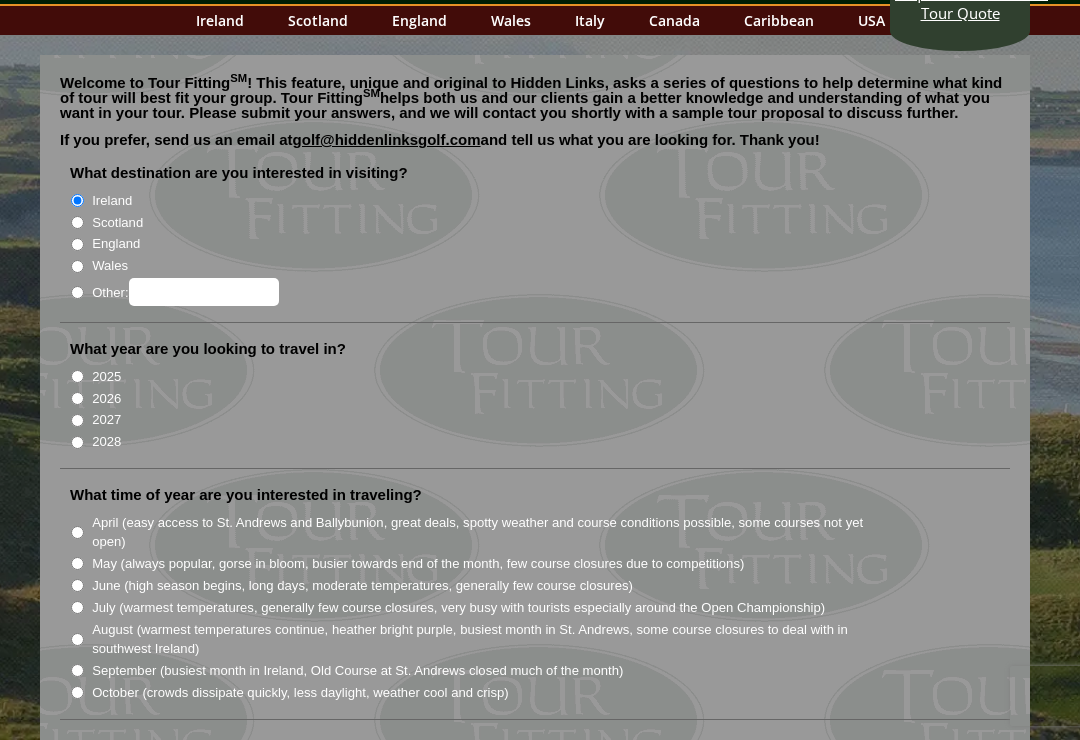 click on "2025" at bounding box center (106, 377) 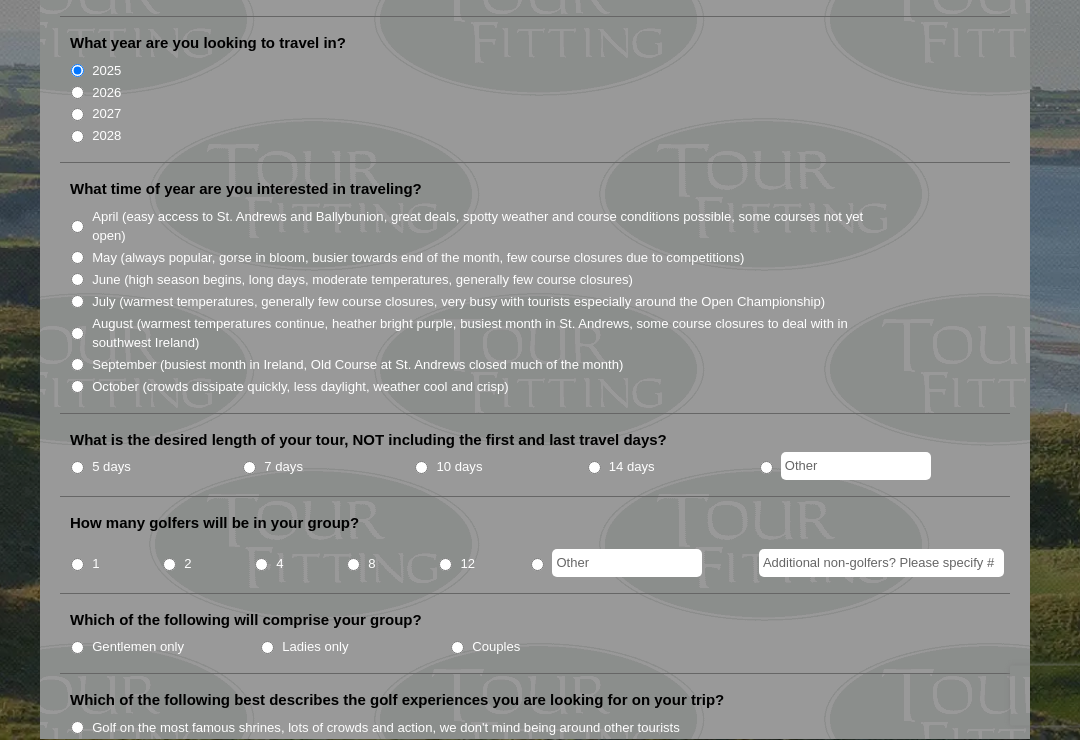 scroll, scrollTop: 398, scrollLeft: 0, axis: vertical 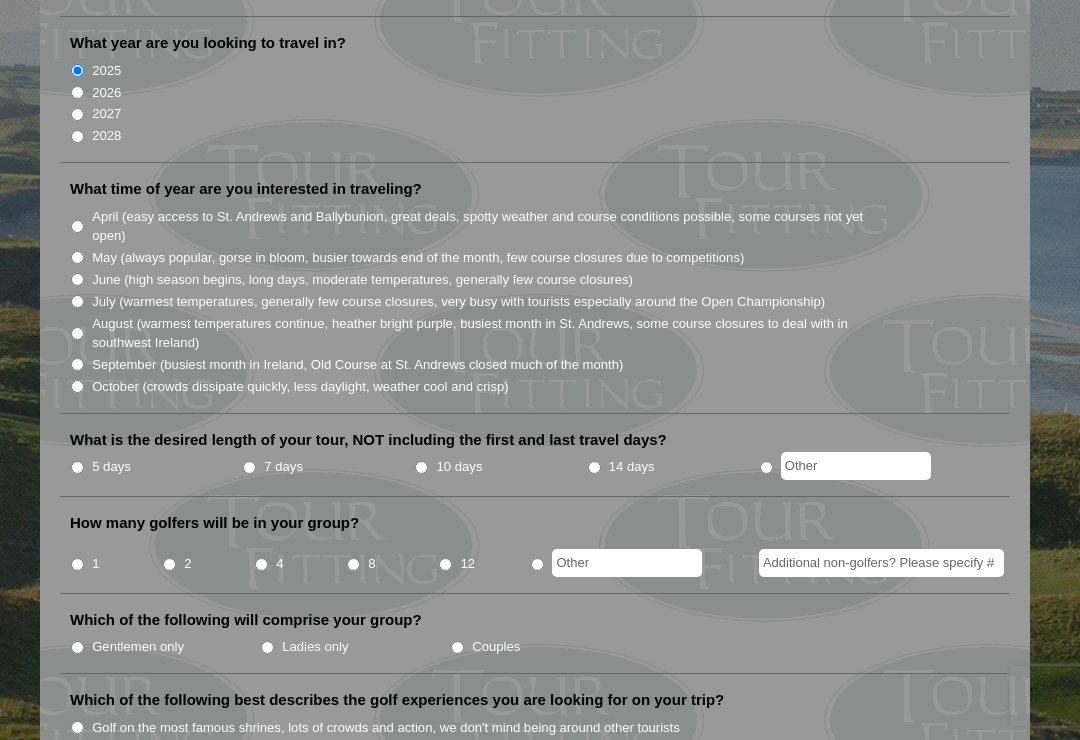 click on "September (busiest month in Ireland, Old Course at St. Andrews closed much of the month)" at bounding box center [77, 364] 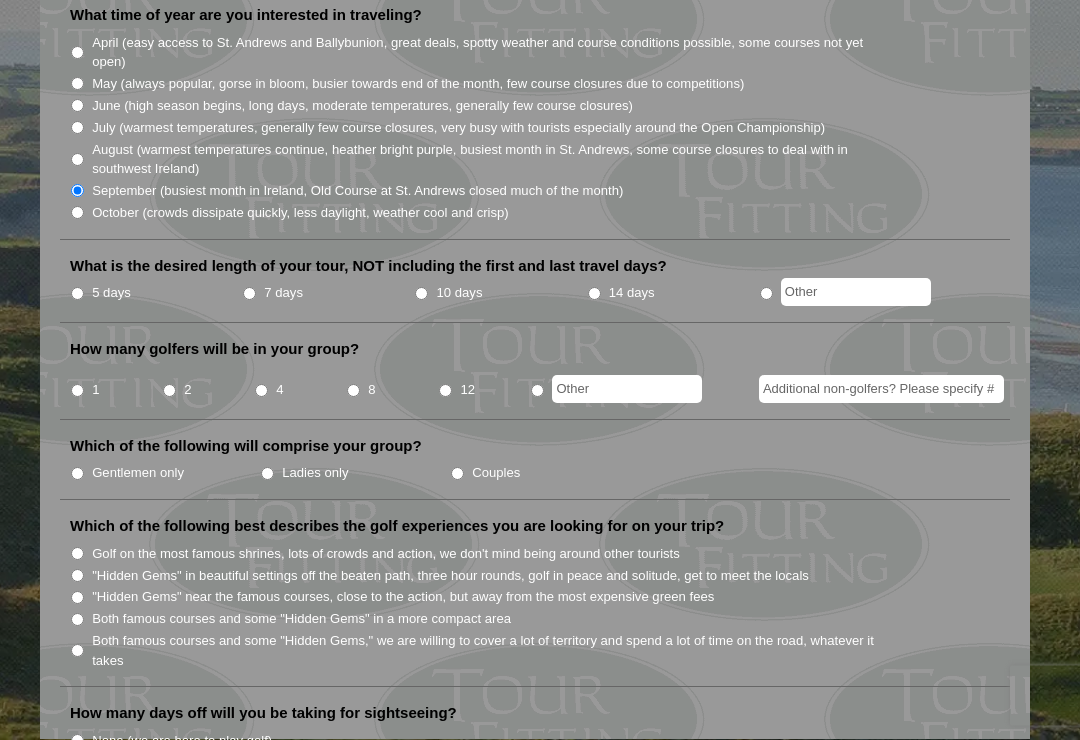 scroll, scrollTop: 576, scrollLeft: 0, axis: vertical 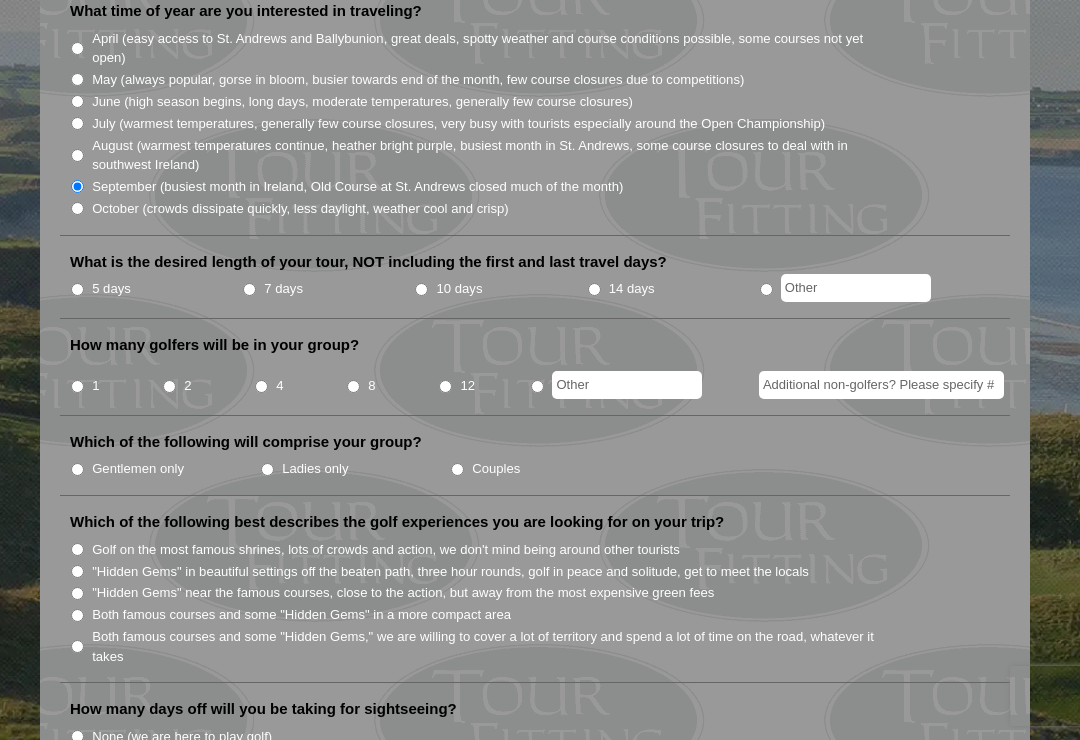 click on "5 days" at bounding box center [77, 289] 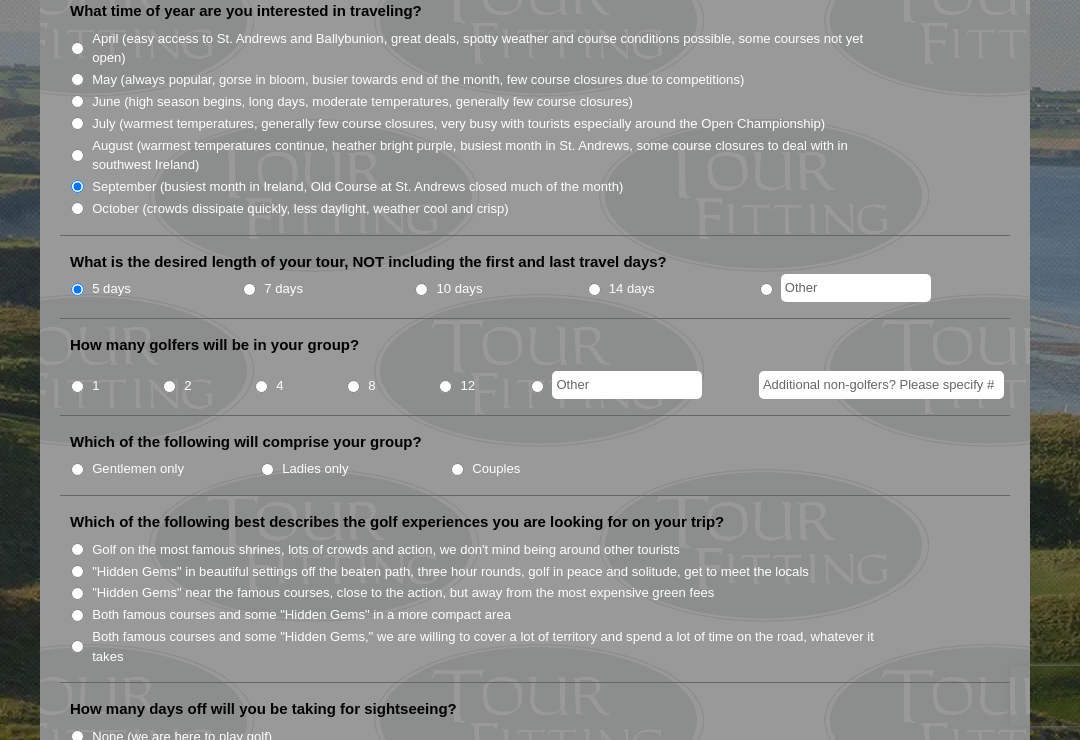 click on "4" at bounding box center (261, 386) 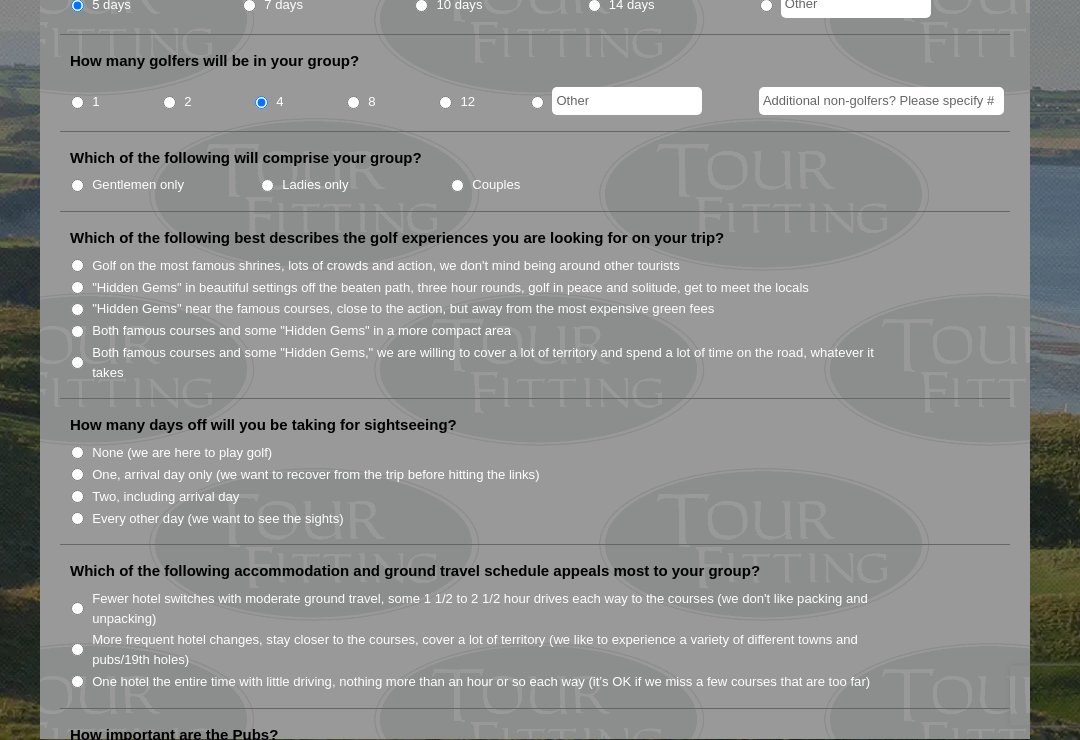 scroll, scrollTop: 867, scrollLeft: 0, axis: vertical 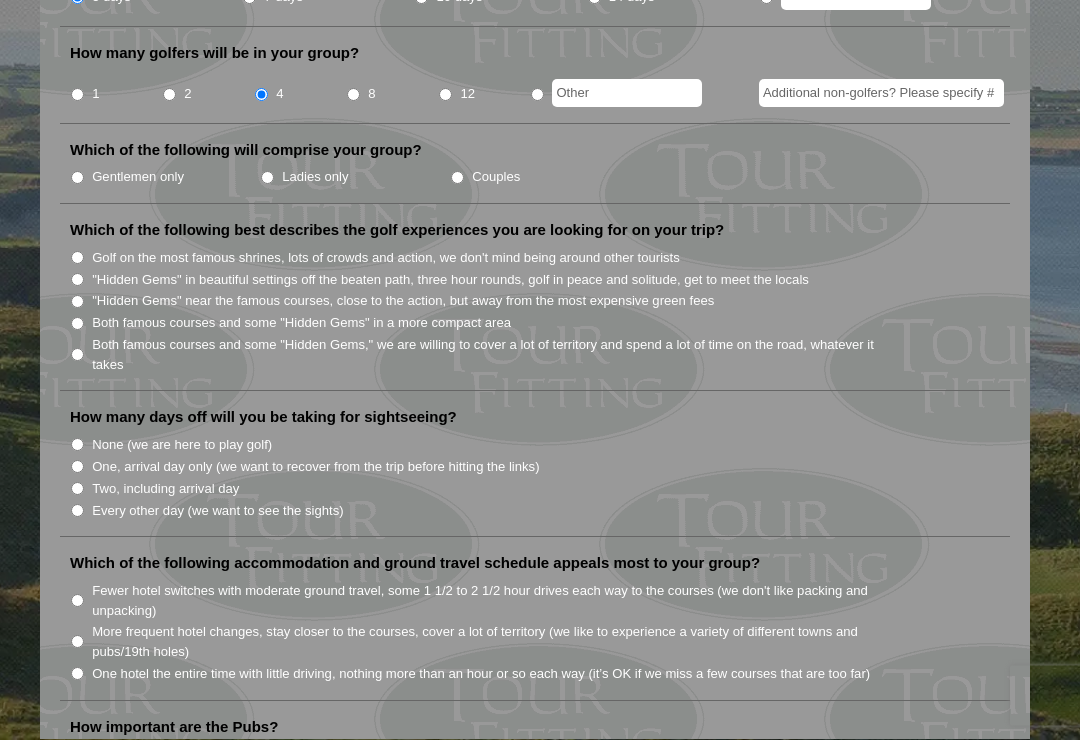 click on "Gentlemen only" at bounding box center (77, 178) 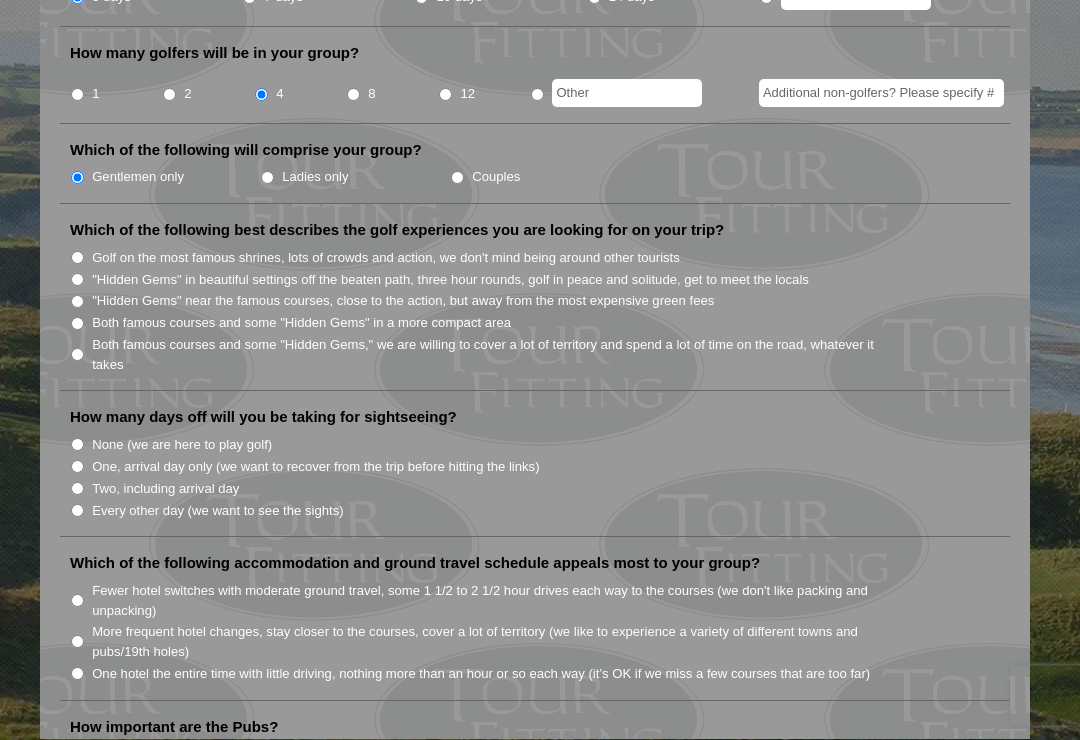 click on "Both famous courses and some "Hidden Gems" in a more compact area" at bounding box center [77, 324] 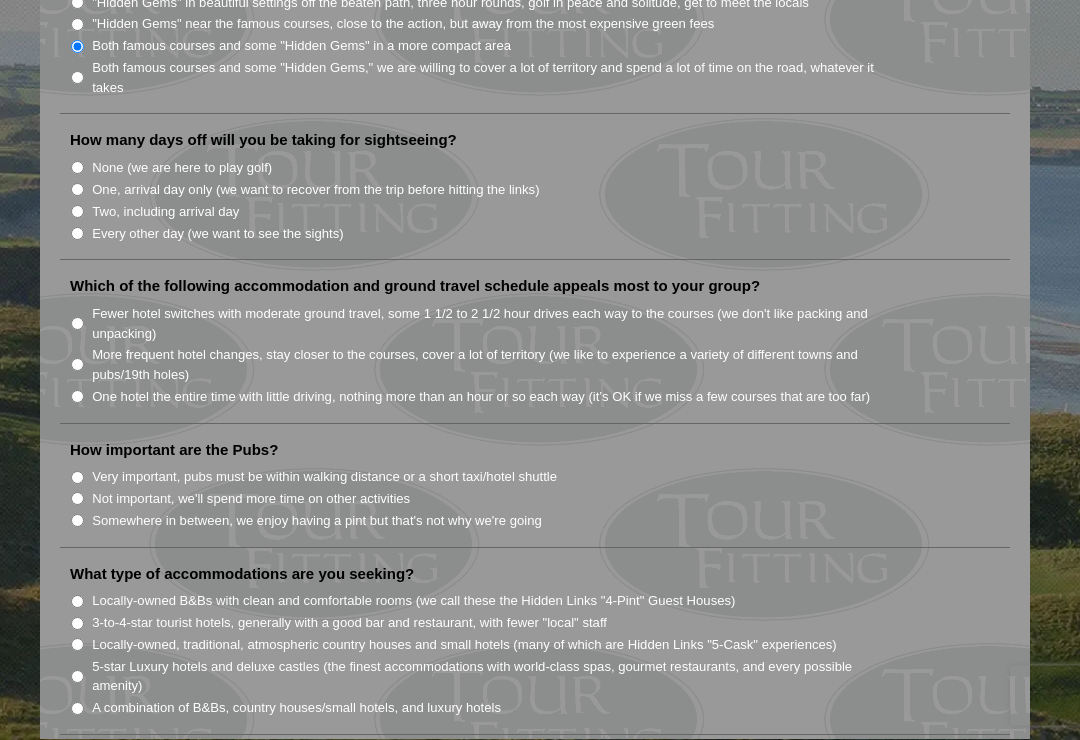 scroll, scrollTop: 1145, scrollLeft: 0, axis: vertical 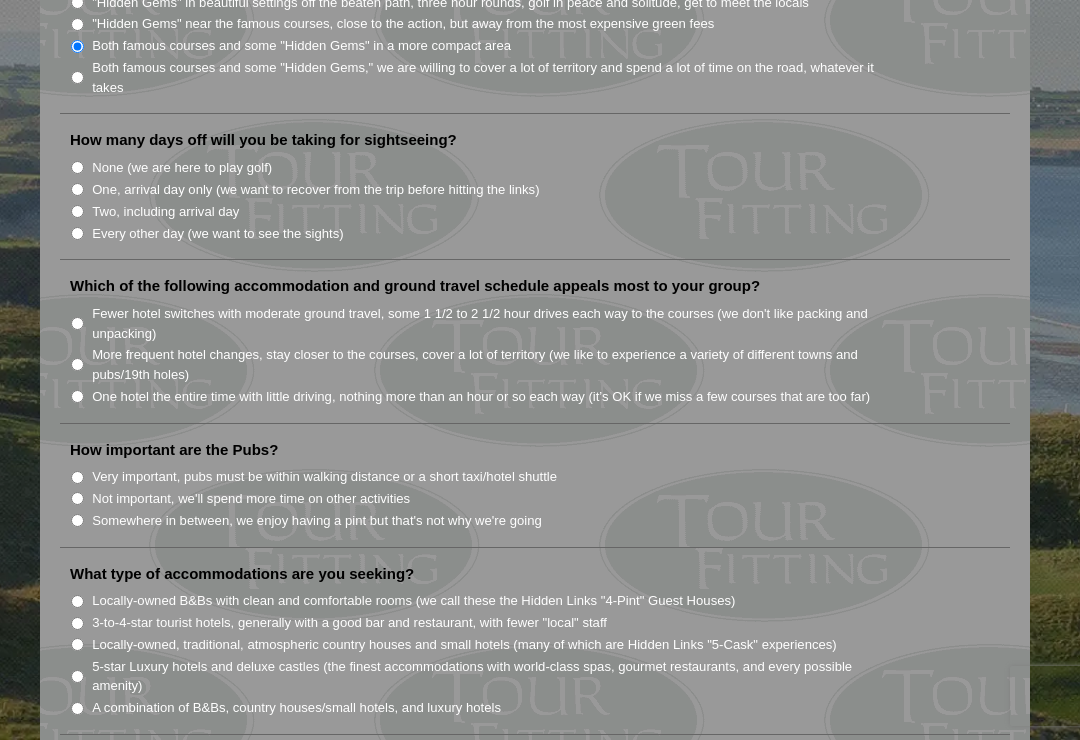 click on "None (we are here to play golf)" at bounding box center (77, 167) 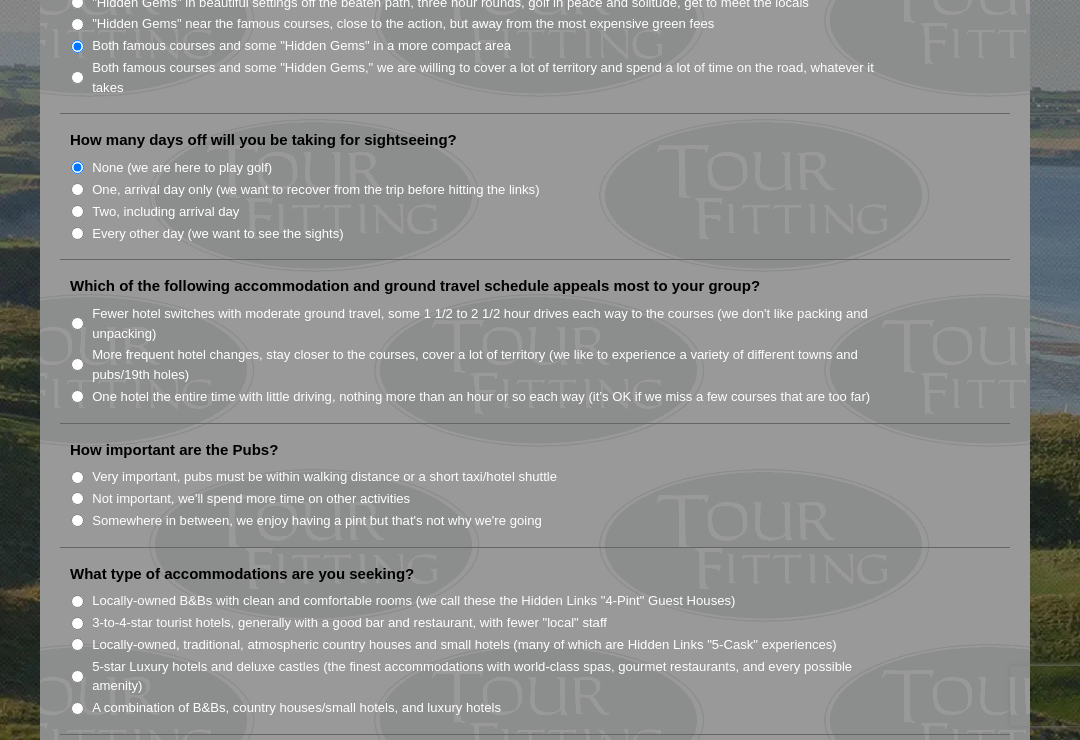 click on "Fewer hotel switches with moderate ground travel, some 1 1/2 to 2 1/2 hour drives each way to the courses (we don't like packing and unpacking)" at bounding box center (77, 323) 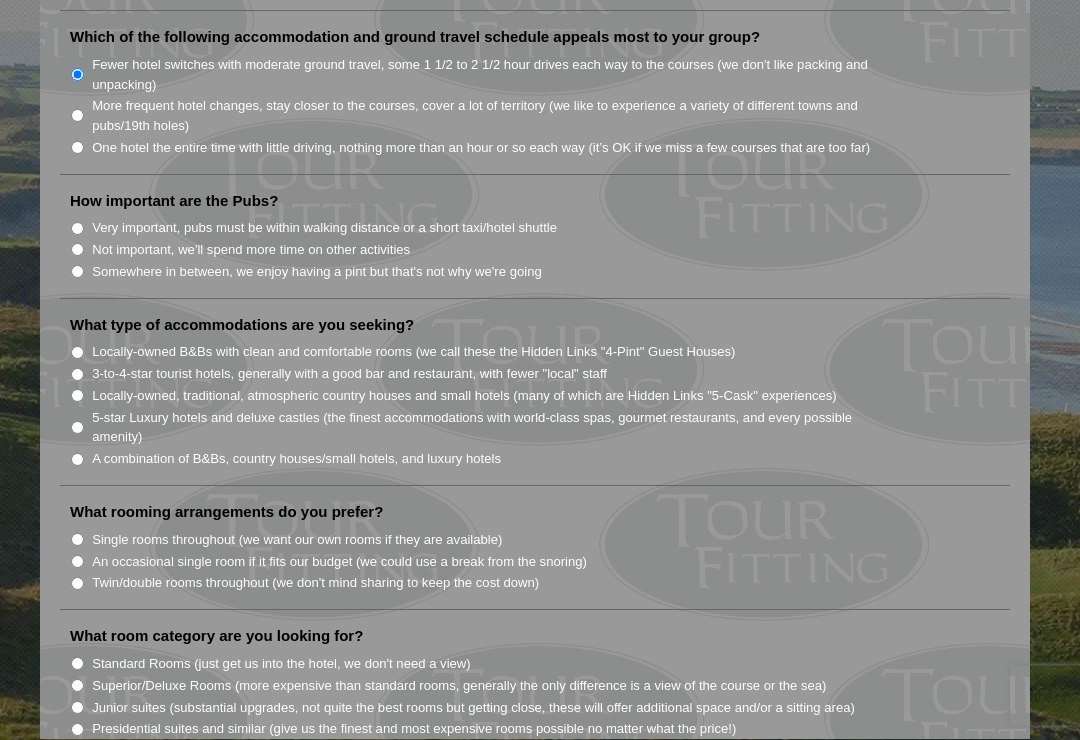 scroll, scrollTop: 1396, scrollLeft: 0, axis: vertical 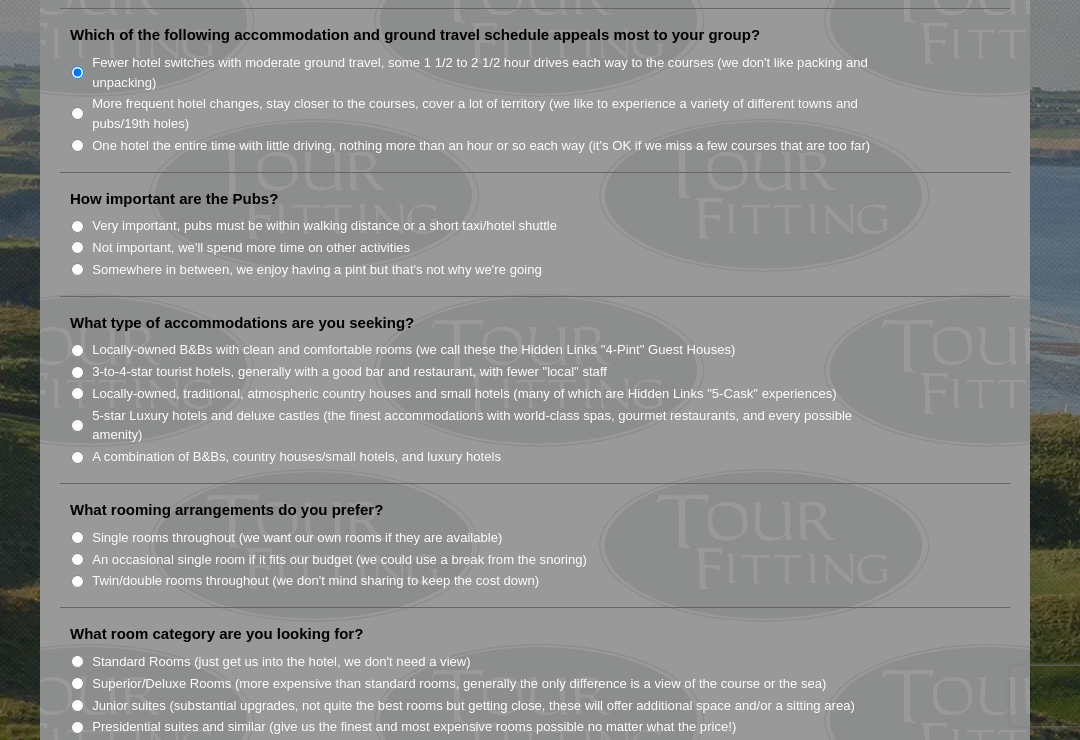 click on "Somewhere in between, we enjoy having a pint but that's not why we're going" at bounding box center (77, 269) 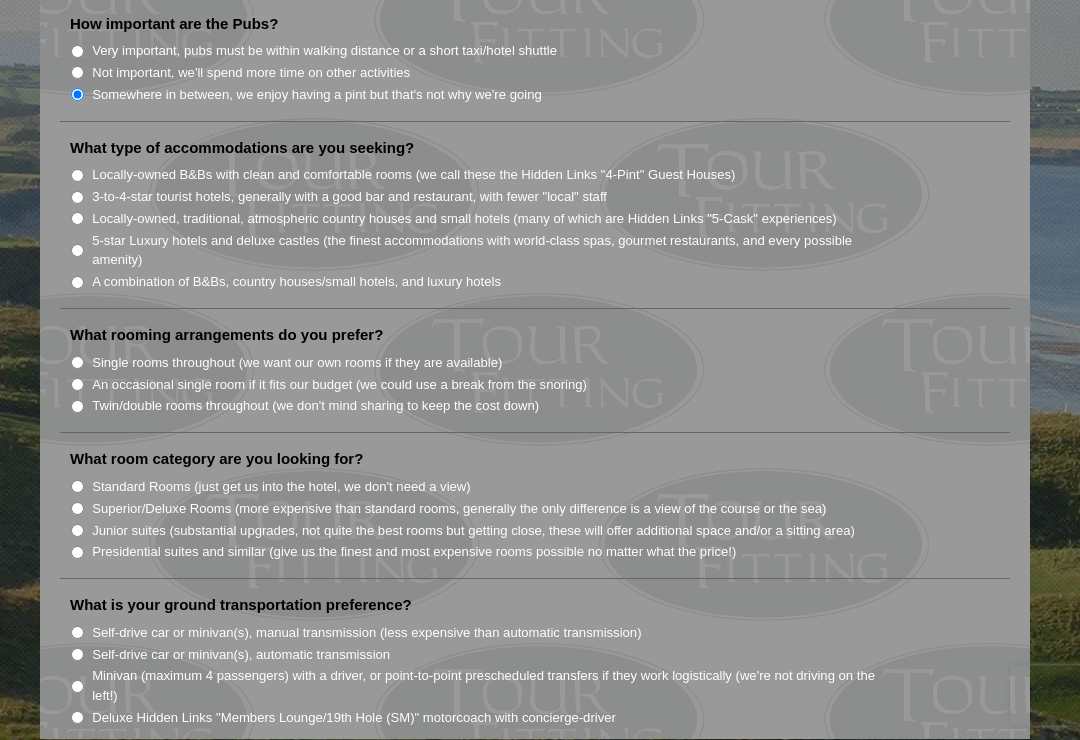 scroll, scrollTop: 1571, scrollLeft: 0, axis: vertical 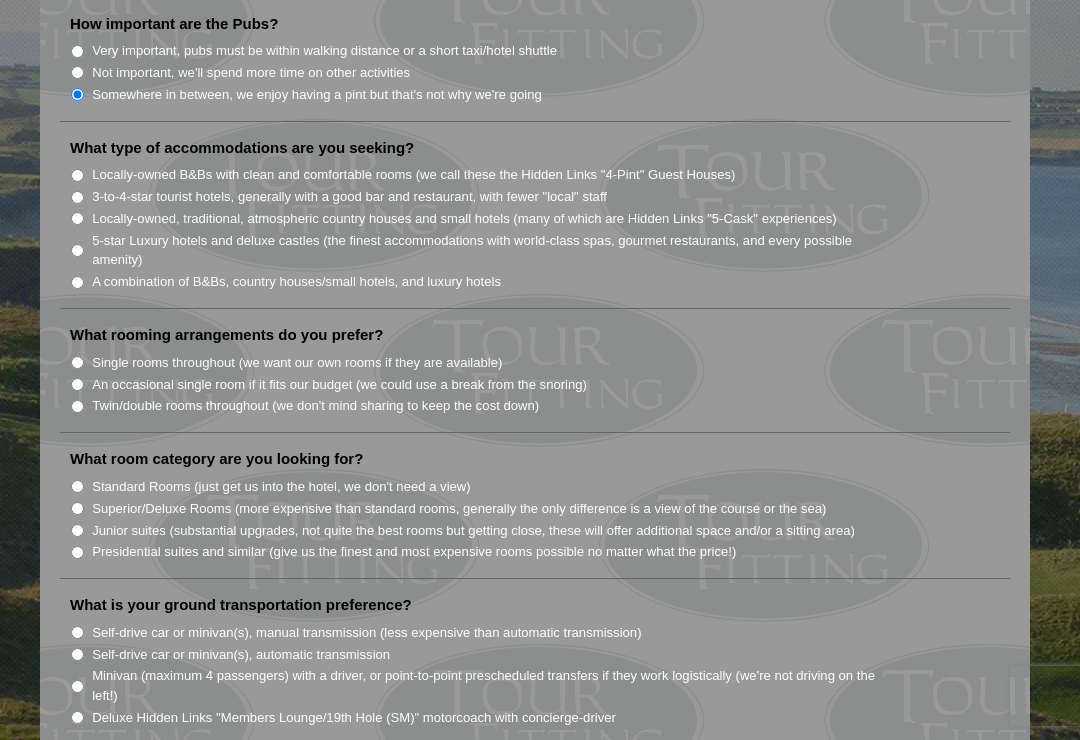 click on "3-to-4-star tourist hotels, generally with a good bar and restaurant, with fewer "local" staff" at bounding box center [77, 197] 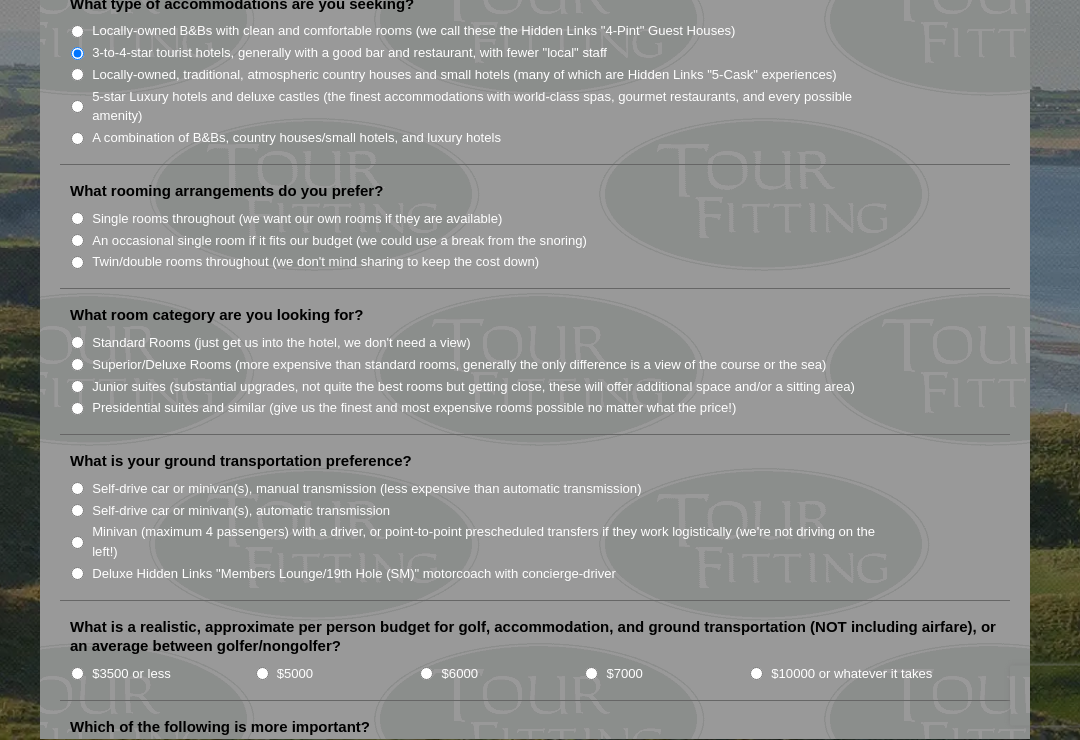 scroll, scrollTop: 1715, scrollLeft: 0, axis: vertical 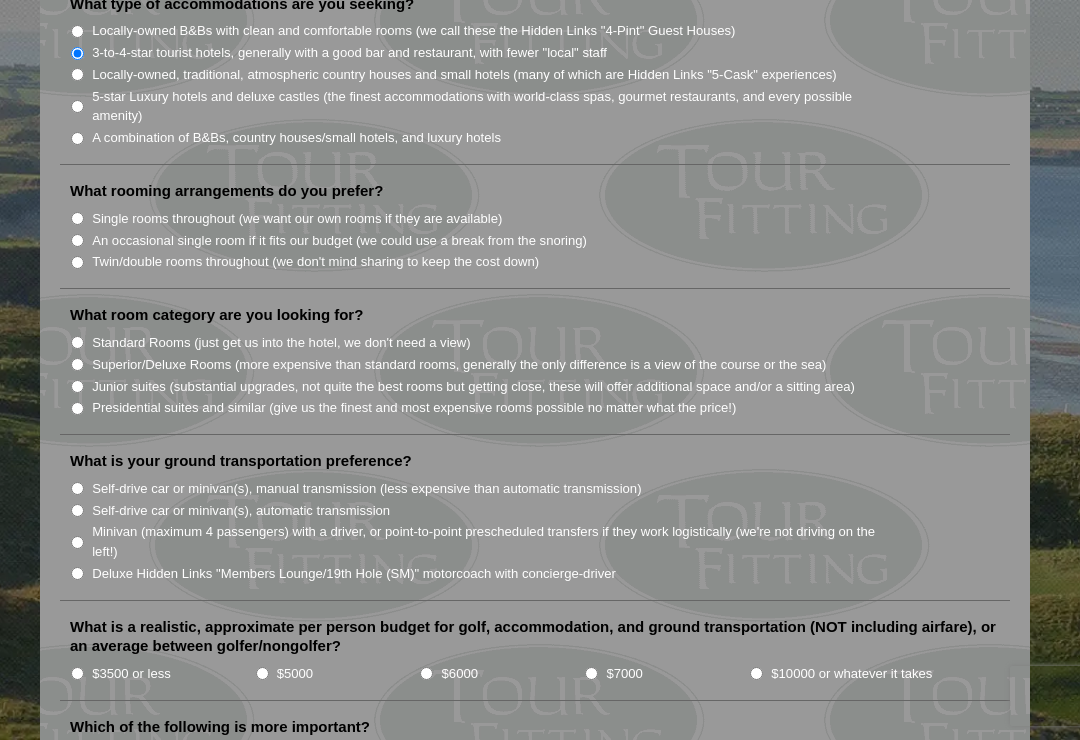 click on "Twin/double rooms throughout (we don't mind sharing to keep the cost down)" at bounding box center [543, 261] 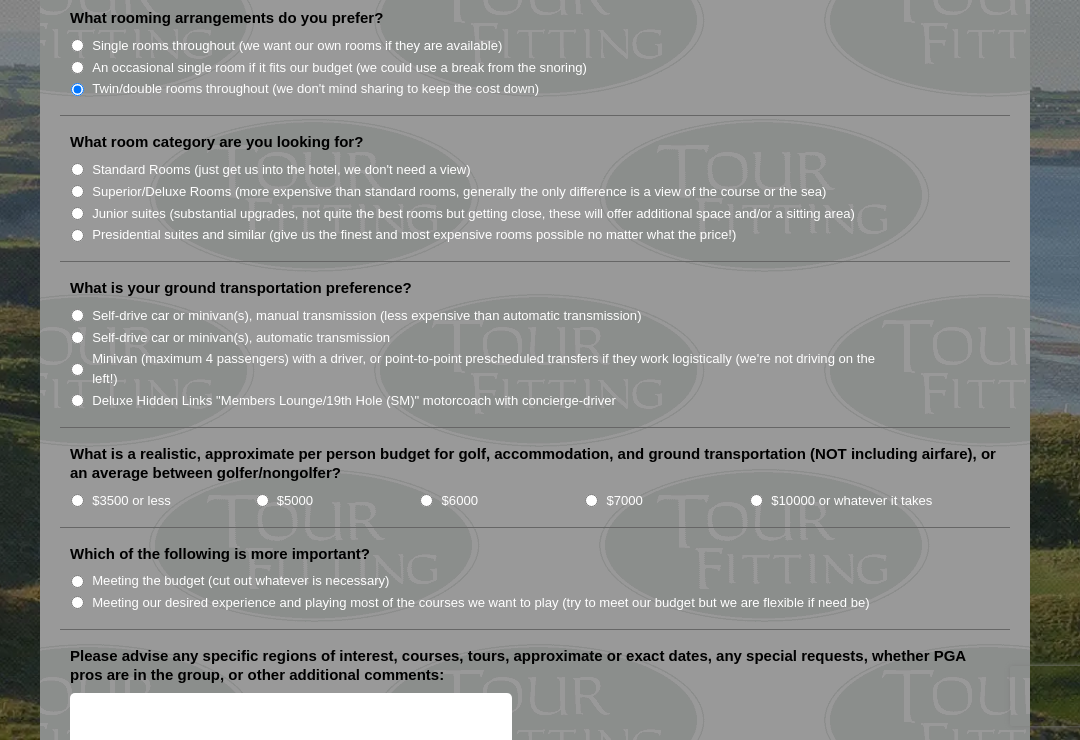 scroll, scrollTop: 1892, scrollLeft: 0, axis: vertical 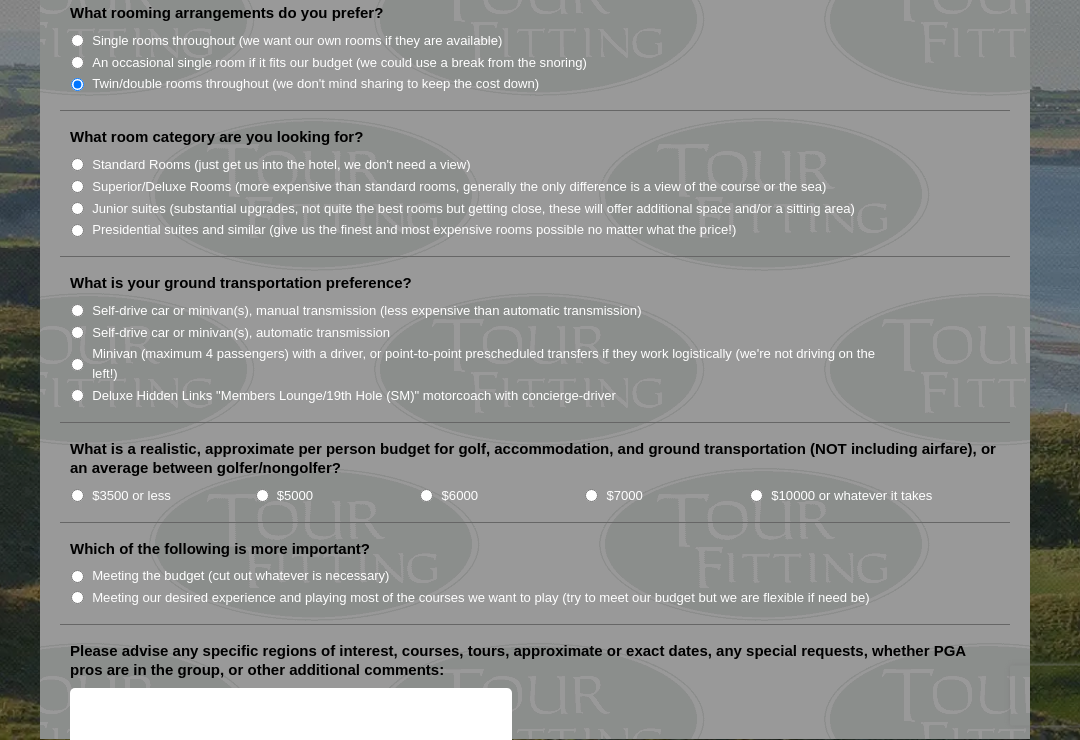 click on "Standard Rooms (just get us into the hotel, we don't need a view)" at bounding box center (77, 165) 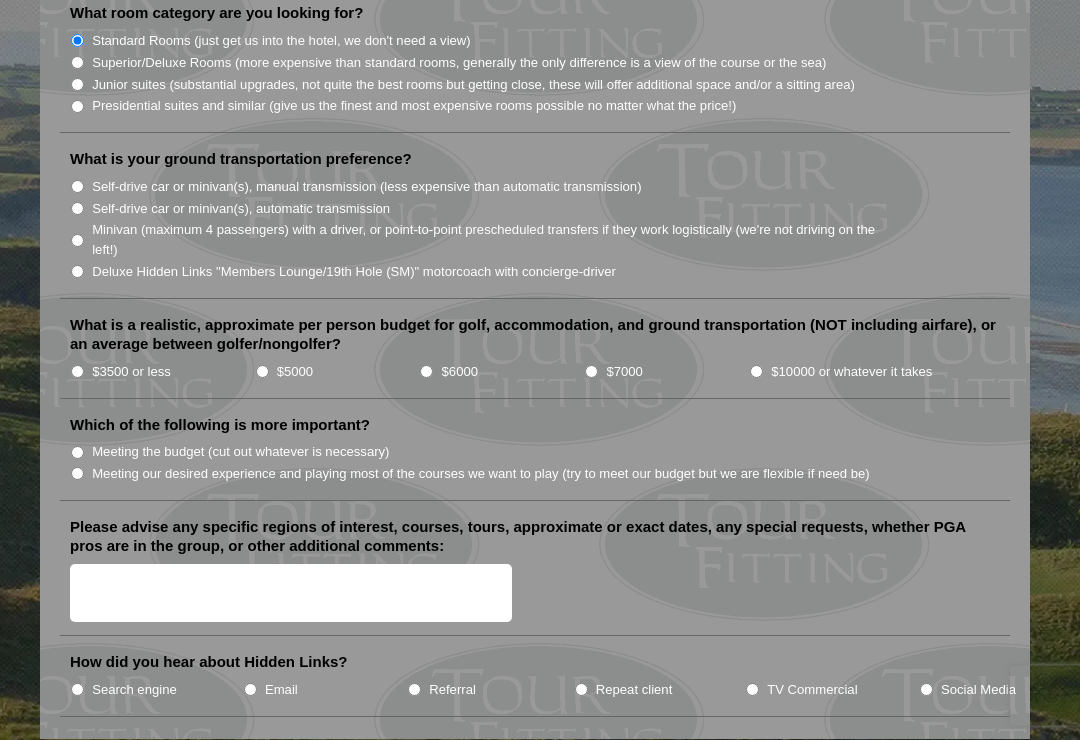 scroll, scrollTop: 2023, scrollLeft: 0, axis: vertical 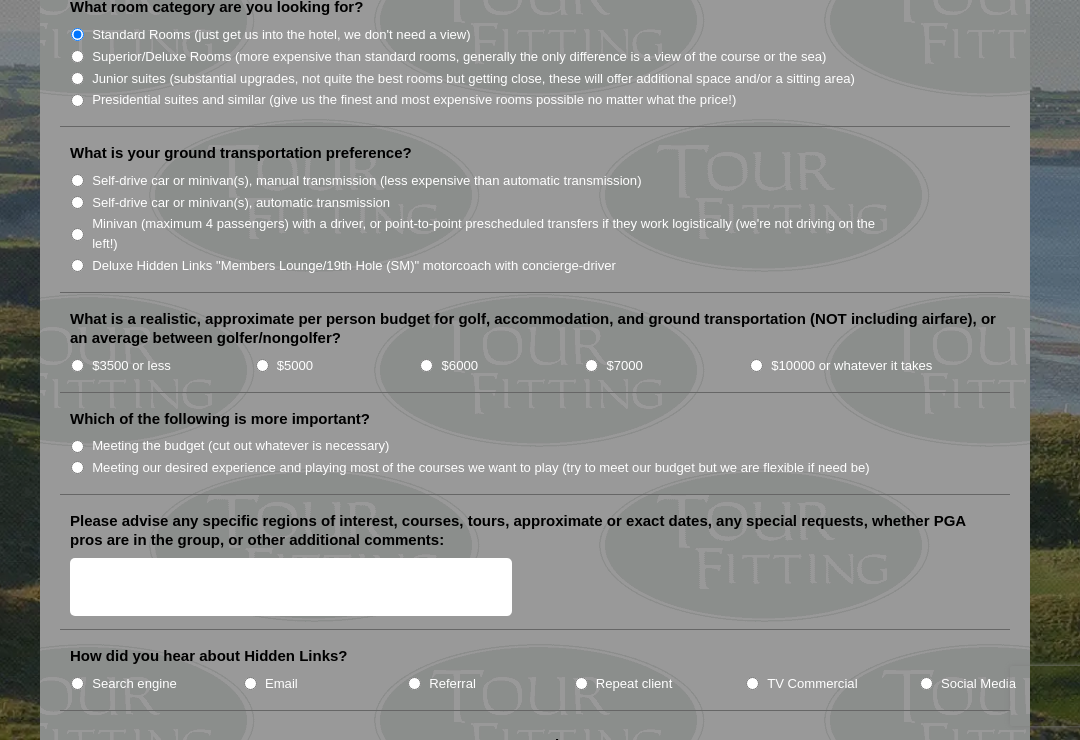 click on "Deluxe Hidden Links "Members Lounge/19th Hole (SM)" motorcoach with concierge-driver" at bounding box center (77, 265) 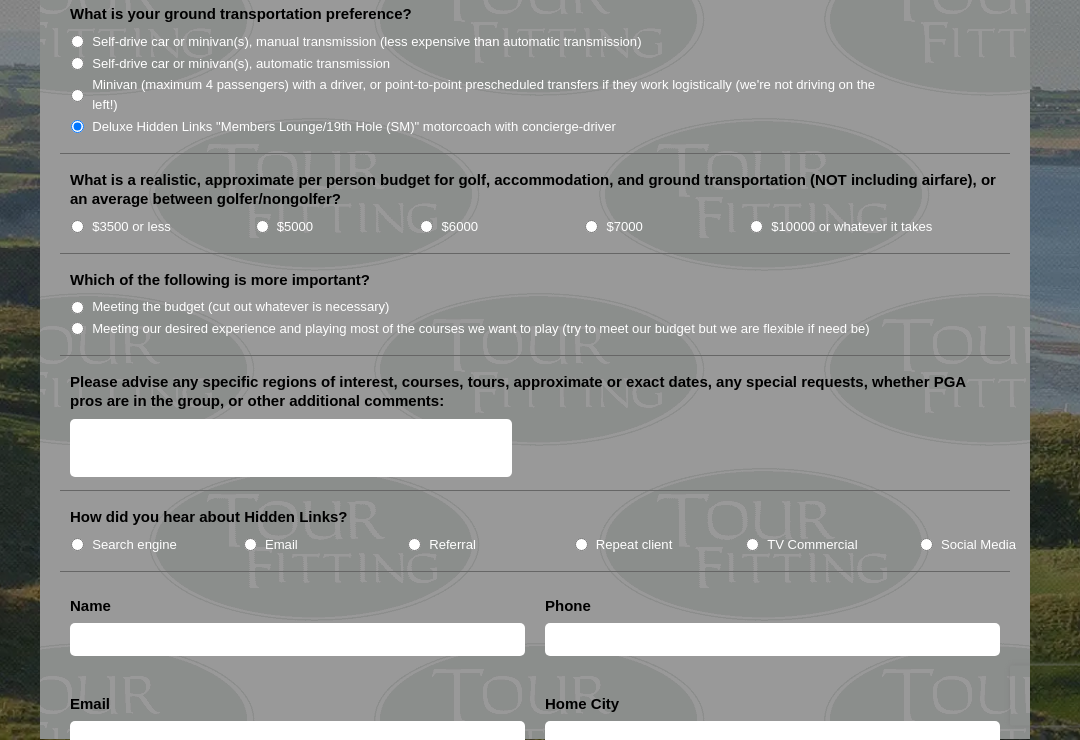 scroll, scrollTop: 2164, scrollLeft: 0, axis: vertical 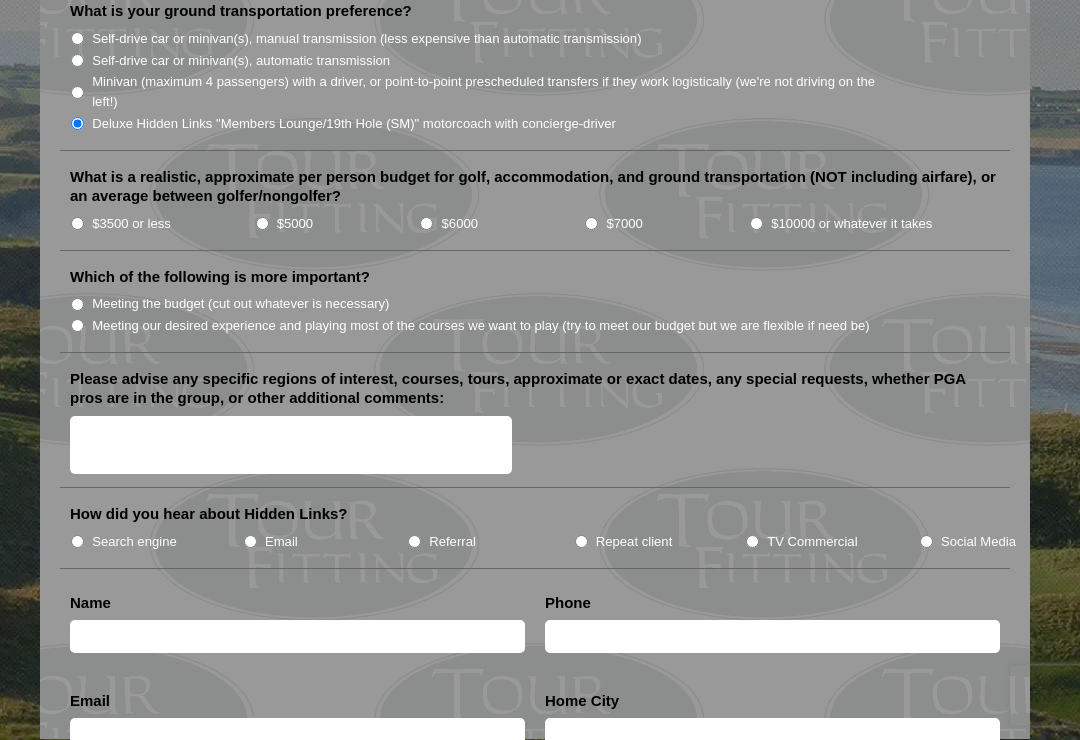 click on "Meeting our desired experience and playing most of the courses we want to play (try to meet our budget but we are flexible if need be)" at bounding box center (77, 326) 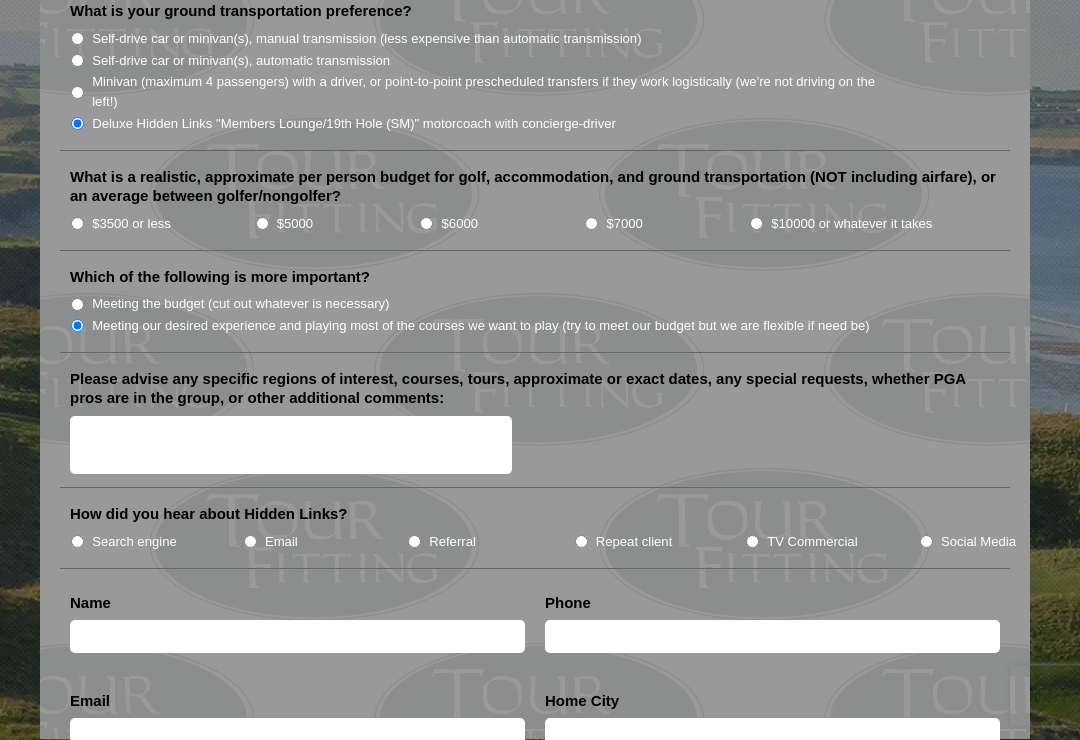 click on "What destination are you interested in visiting?
Ireland
Scotland
England
Wales" at bounding box center [535, -551] 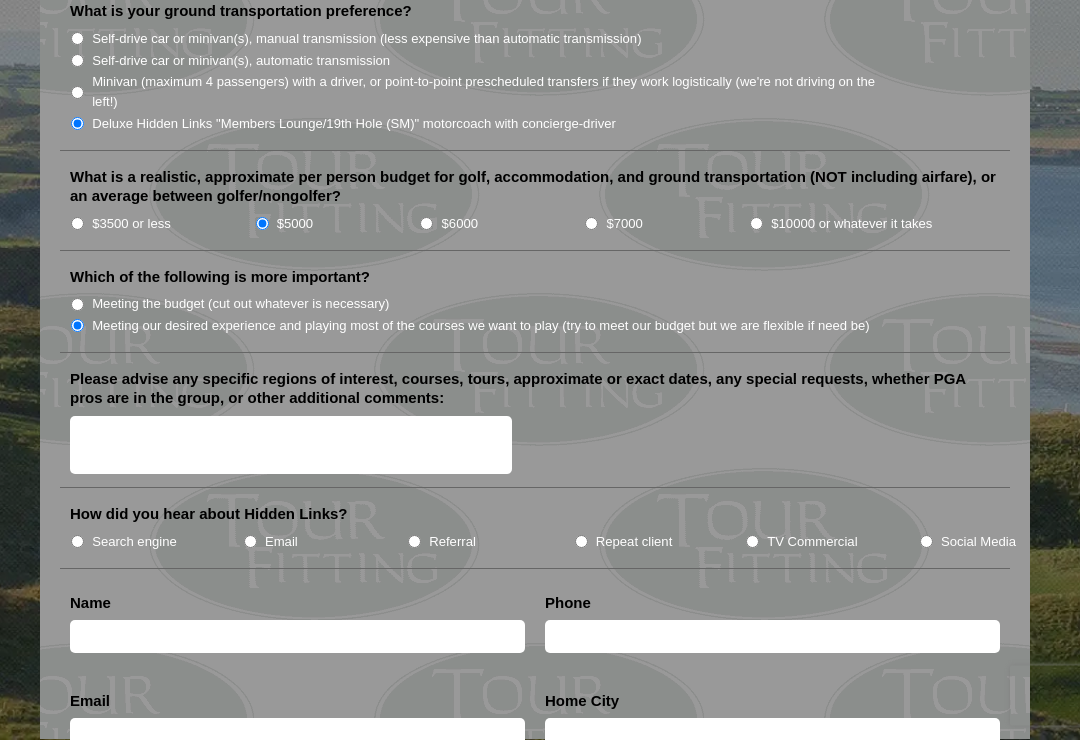 click on "What is a realistic, approximate per person budget for golf, accommodation, and ground transportation (NOT including airfare), or an average between golfer/nongolfer?
$3500 or less
$5000
$6000
$7000" at bounding box center (535, 210) 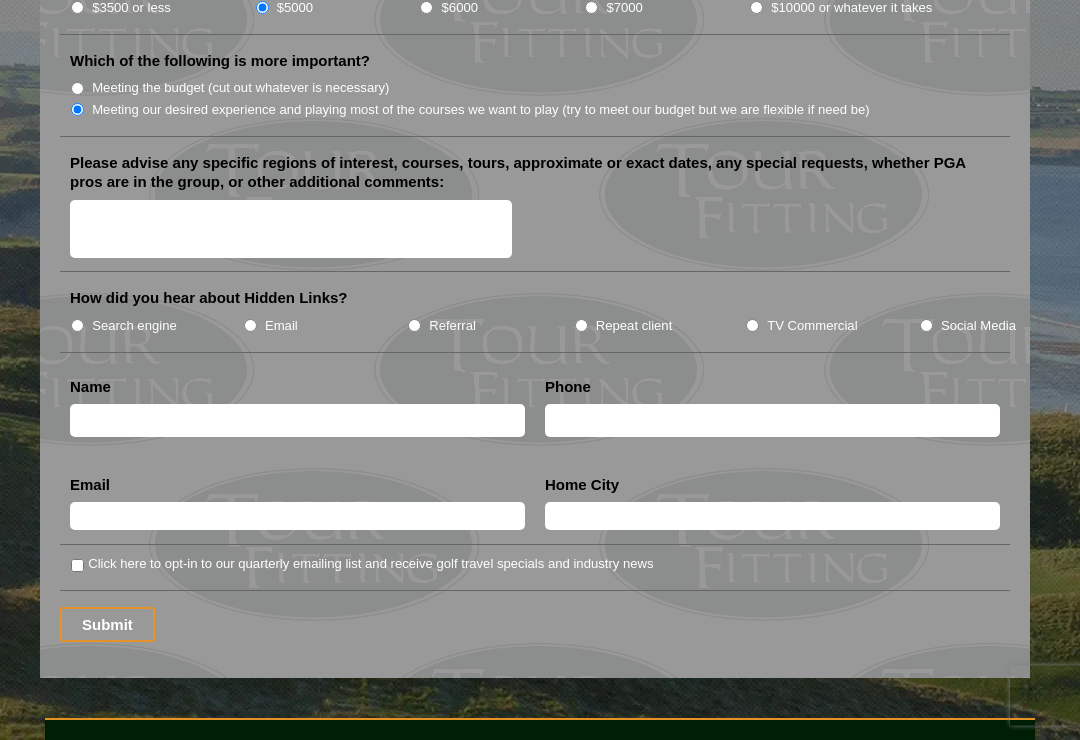 scroll, scrollTop: 2384, scrollLeft: 0, axis: vertical 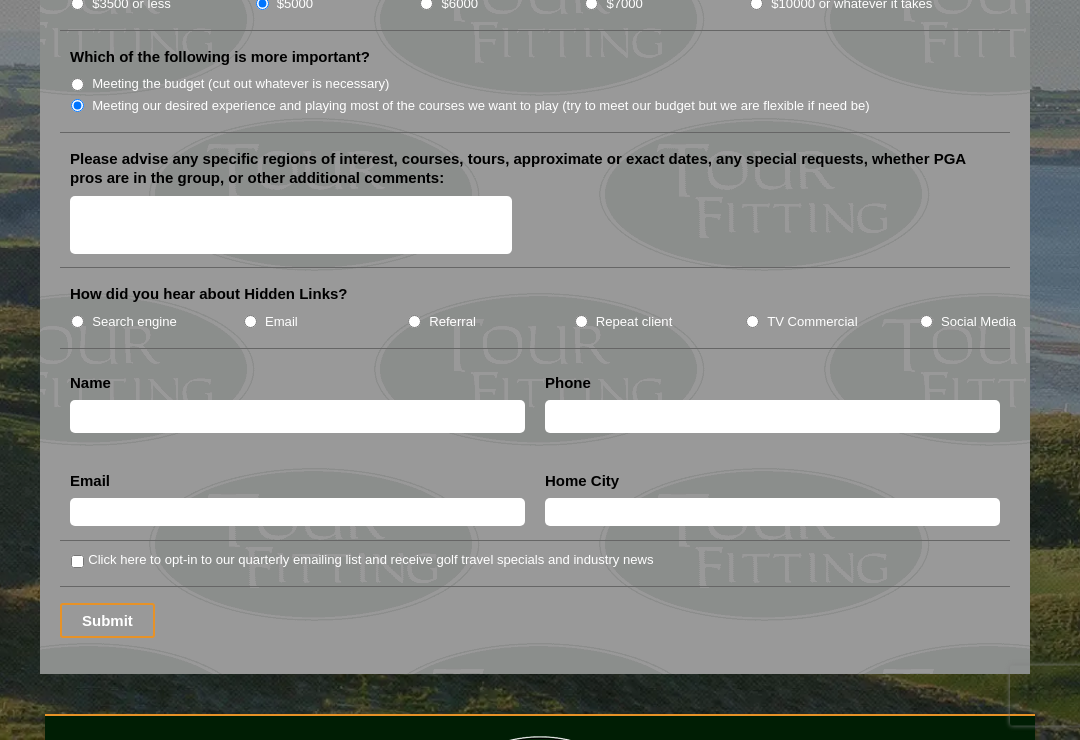 click on "Repeat client" at bounding box center [581, 322] 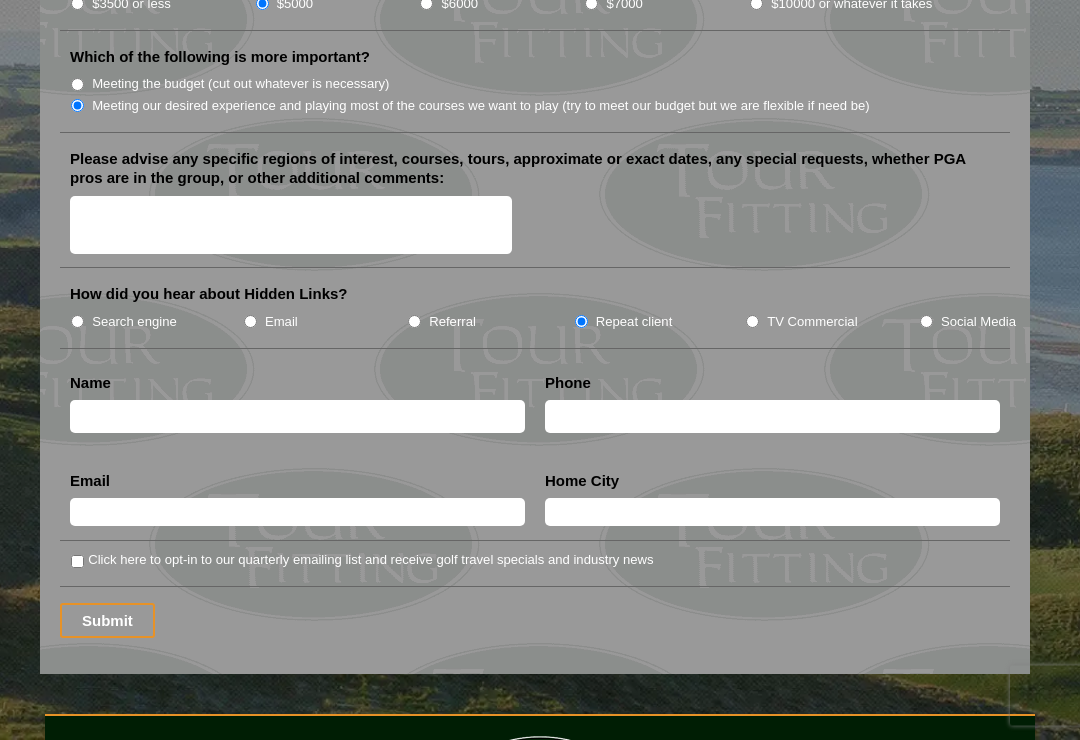 click at bounding box center [297, 417] 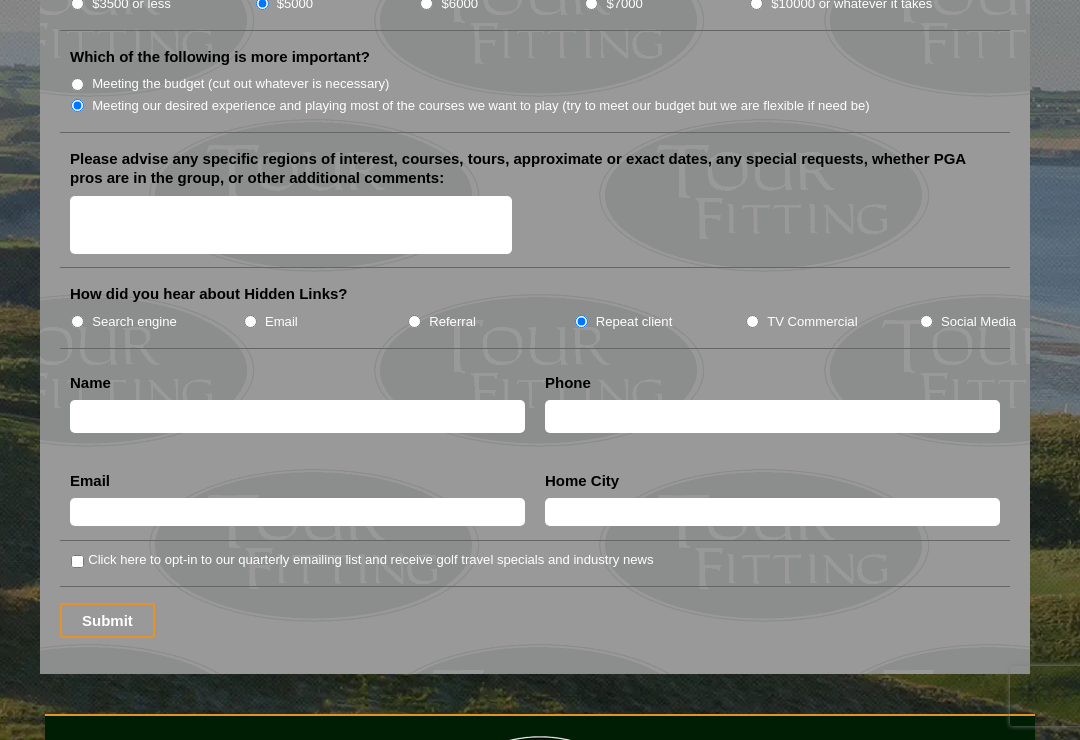 scroll, scrollTop: 2384, scrollLeft: 0, axis: vertical 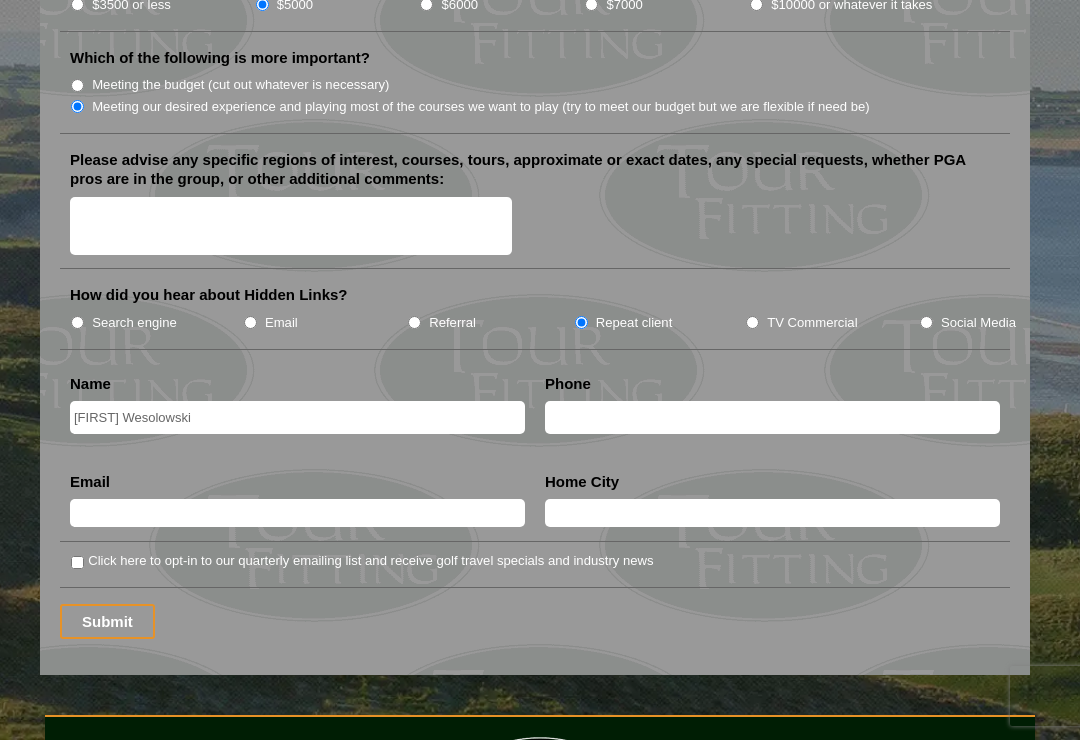 type on "[FIRST] Wesolowski" 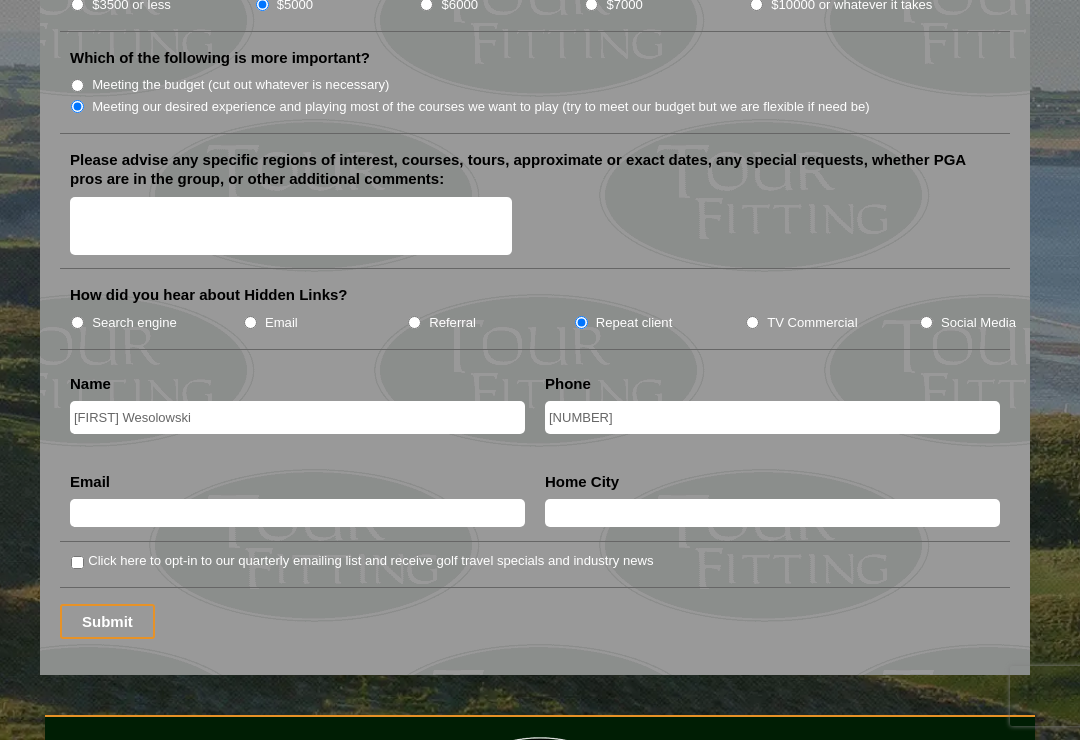 type on "[NUMBER]" 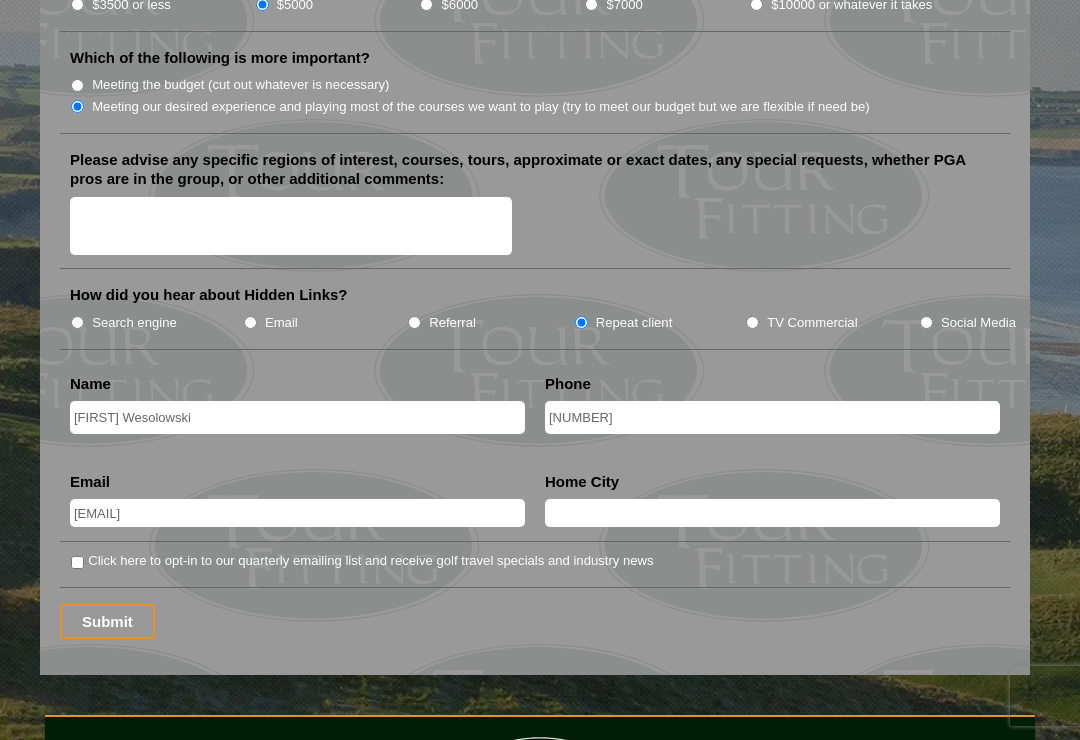 type on "[EMAIL]" 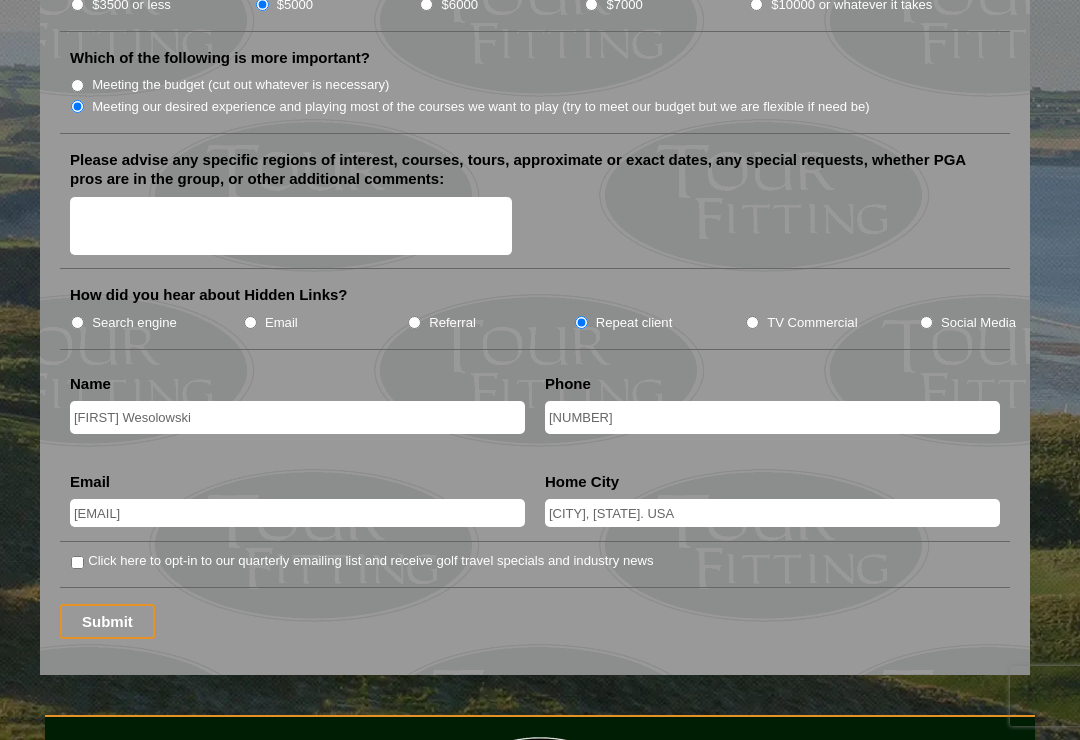type on "[CITY], [STATE]. USA" 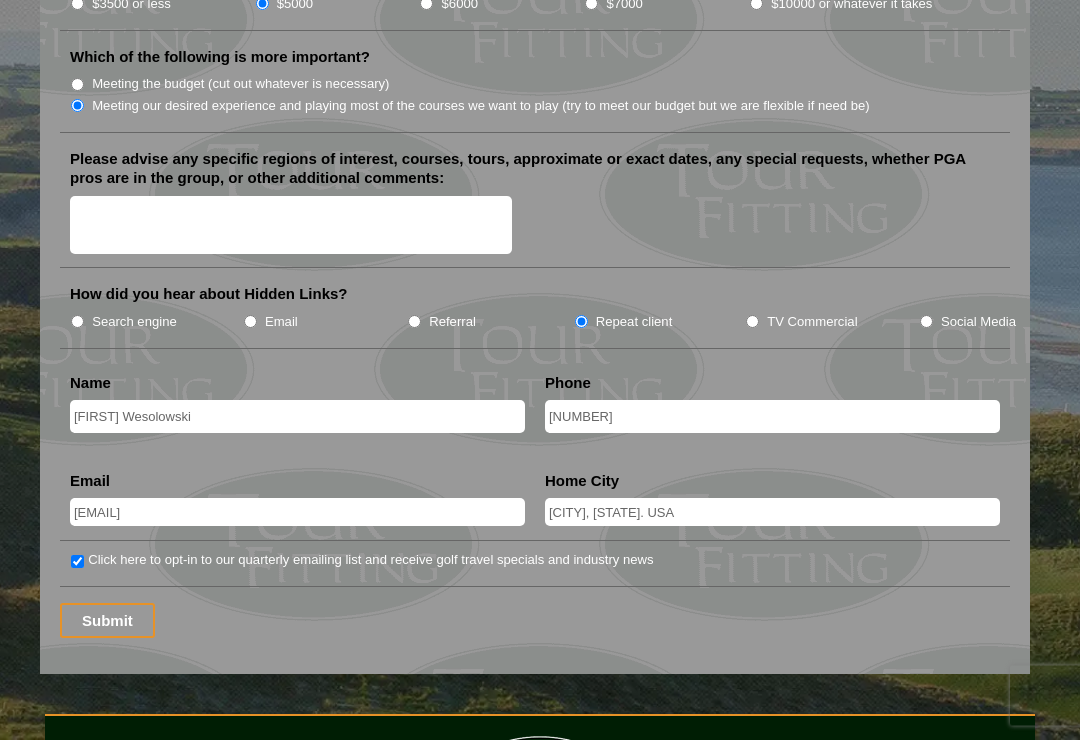 click on "Please advise any specific regions of interest, courses, tours, approximate or exact dates, any special requests, whether PGA pros are in the group, or other additional comments:" at bounding box center (291, 226) 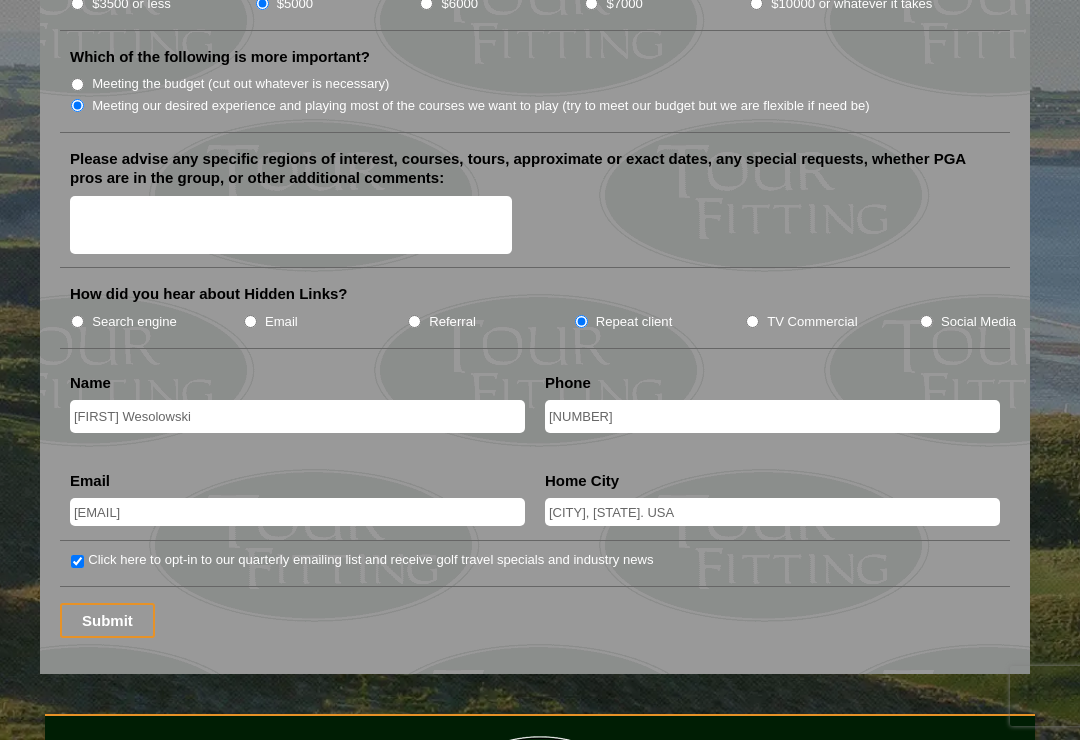 scroll, scrollTop: 2384, scrollLeft: 0, axis: vertical 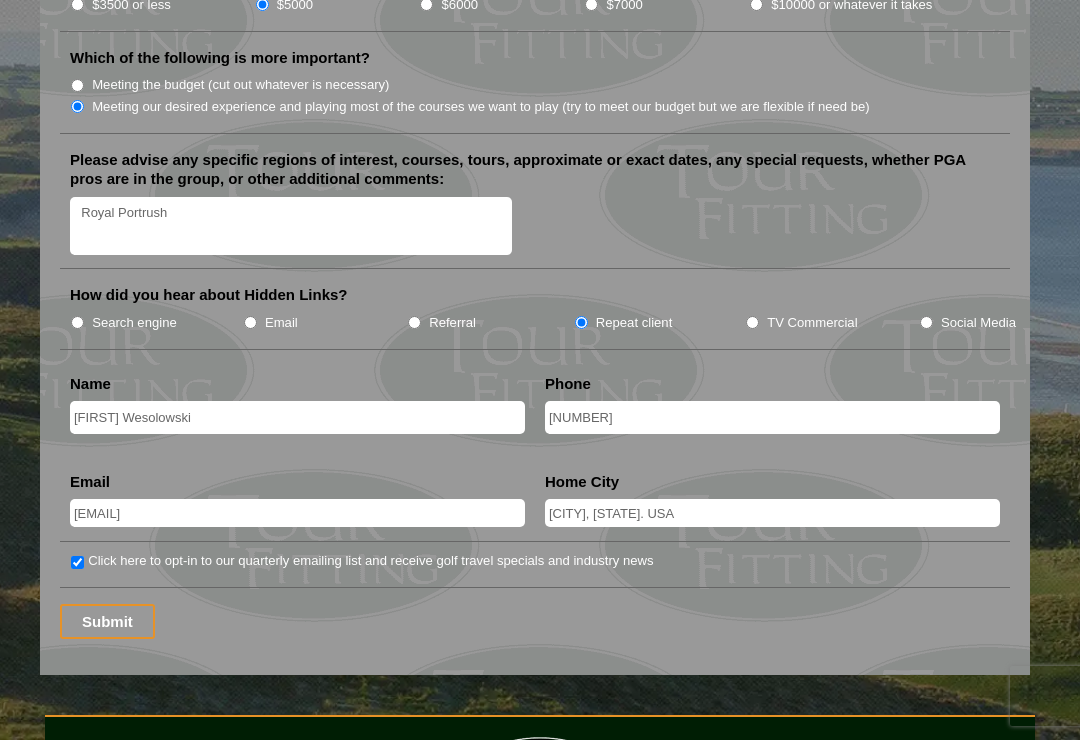 type on "Royal Portrush" 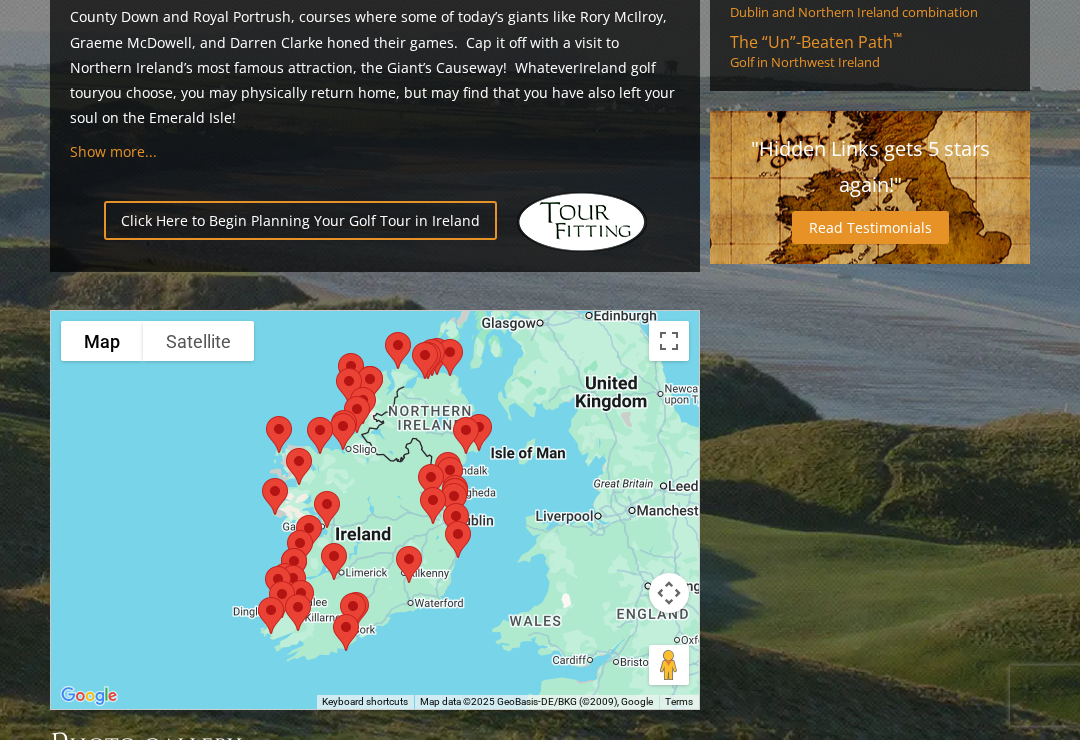 scroll, scrollTop: 1392, scrollLeft: 0, axis: vertical 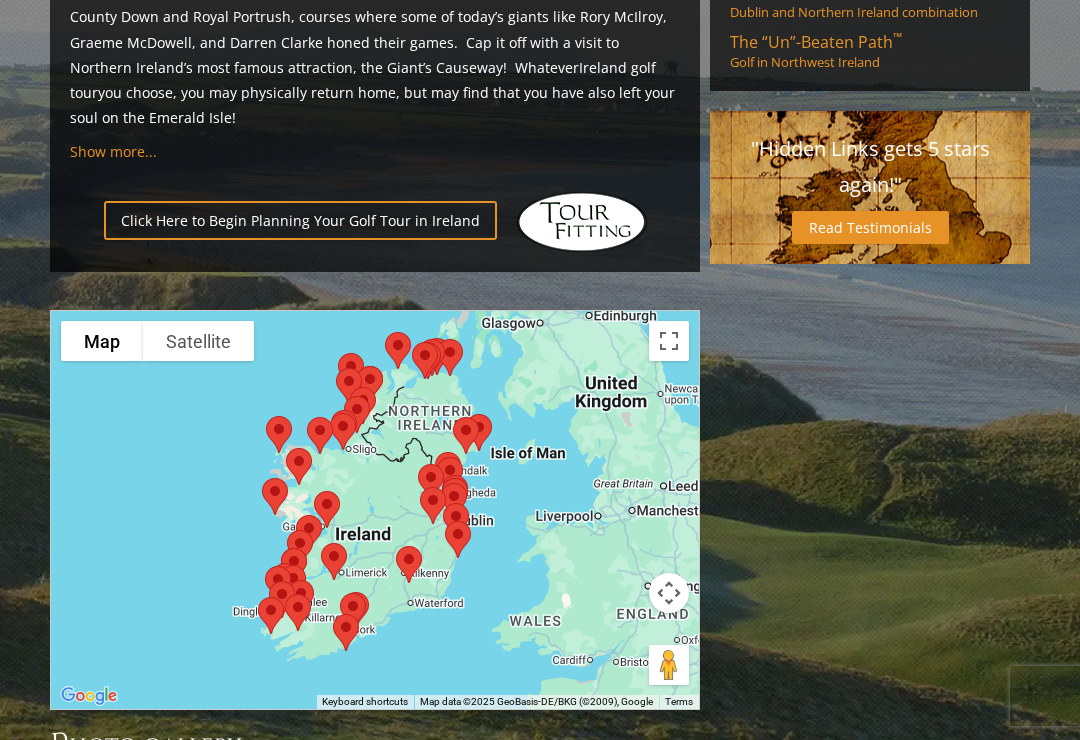 click on "Click Here to Begin Planning Your Golf Tour in Ireland" at bounding box center [300, 220] 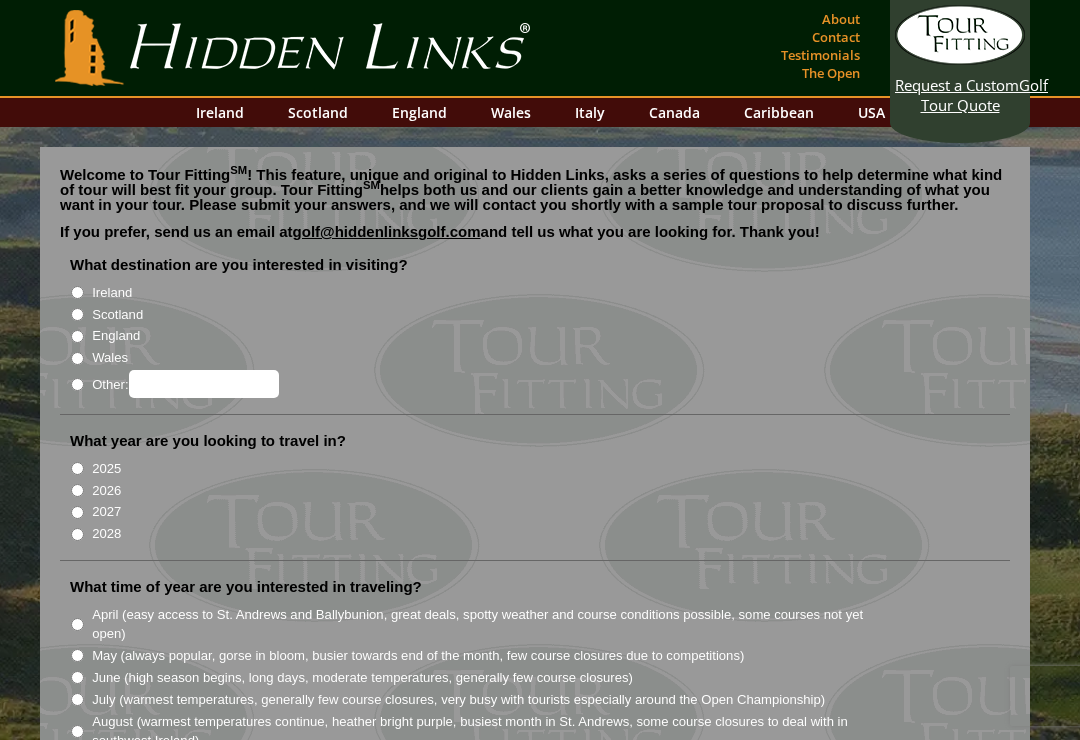 scroll, scrollTop: 0, scrollLeft: 0, axis: both 